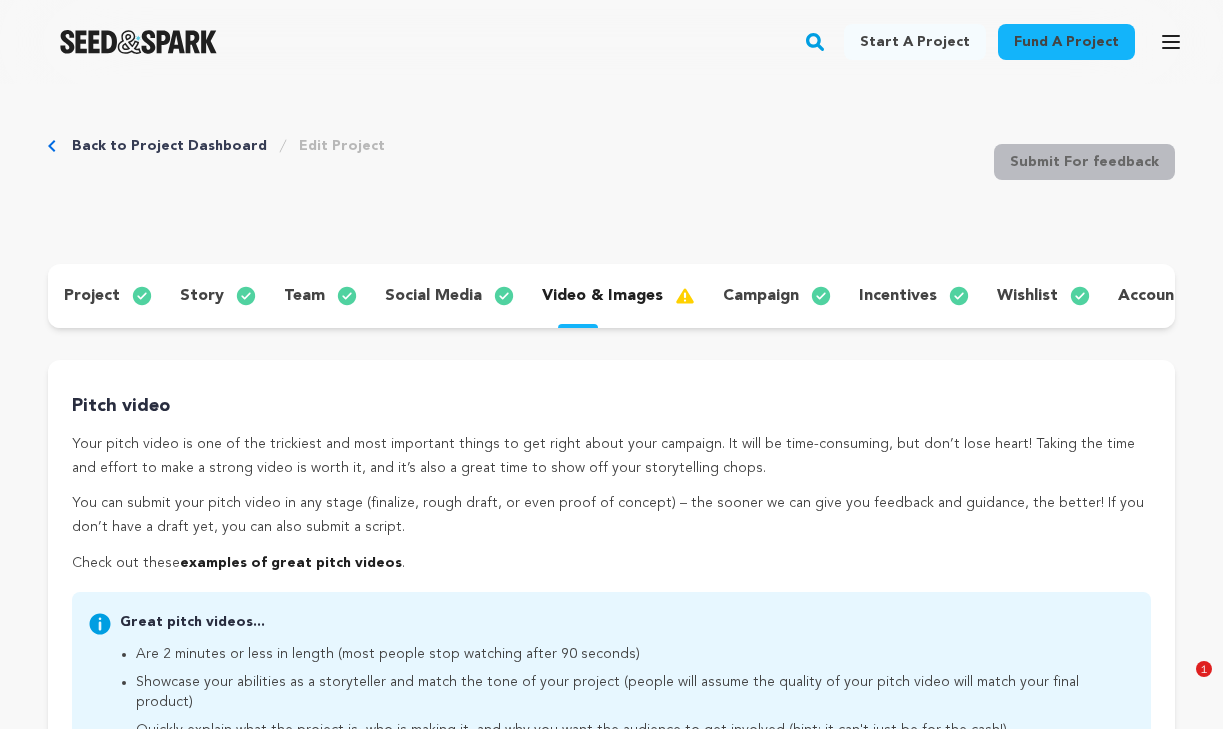 scroll, scrollTop: 20, scrollLeft: 0, axis: vertical 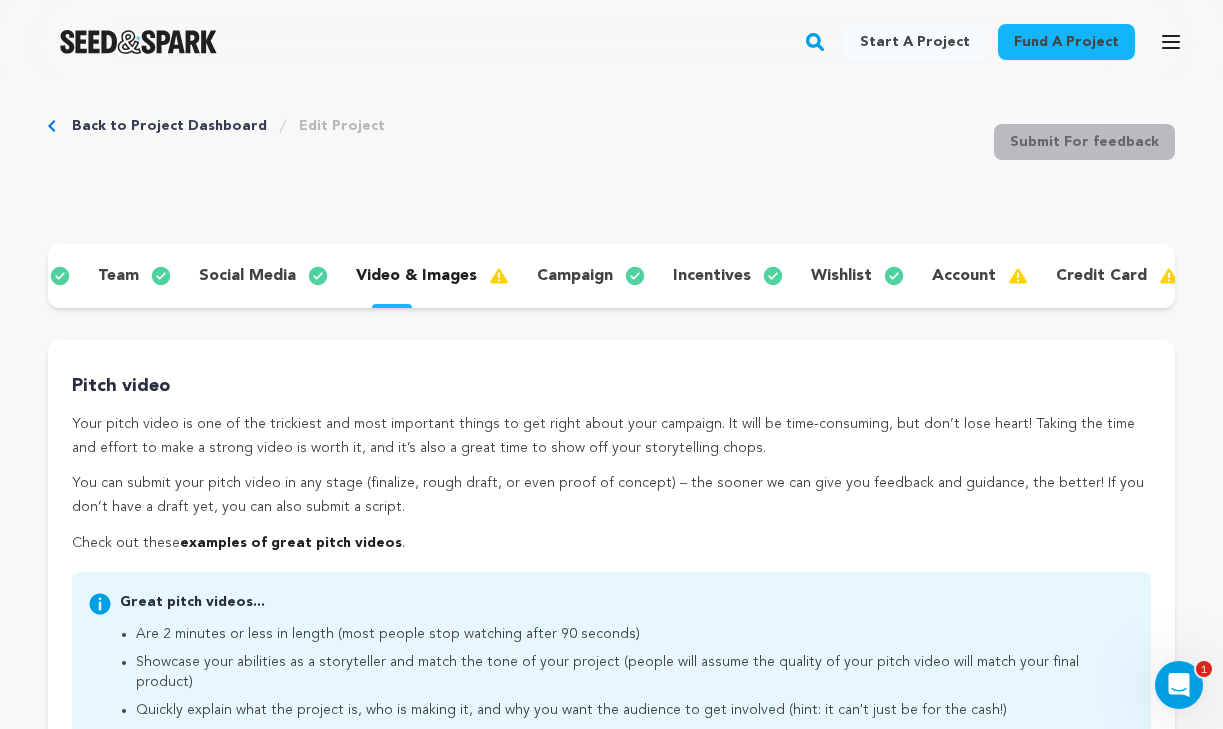 click on "wishlist" at bounding box center (841, 276) 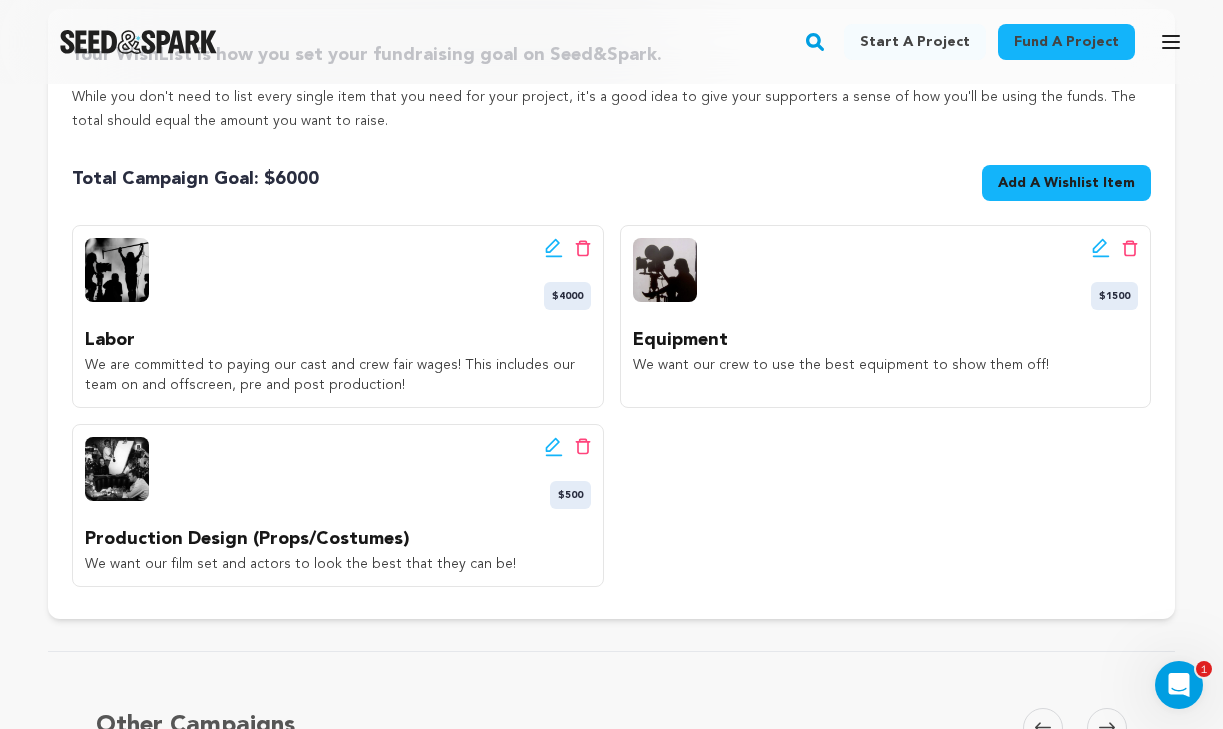scroll, scrollTop: 353, scrollLeft: 0, axis: vertical 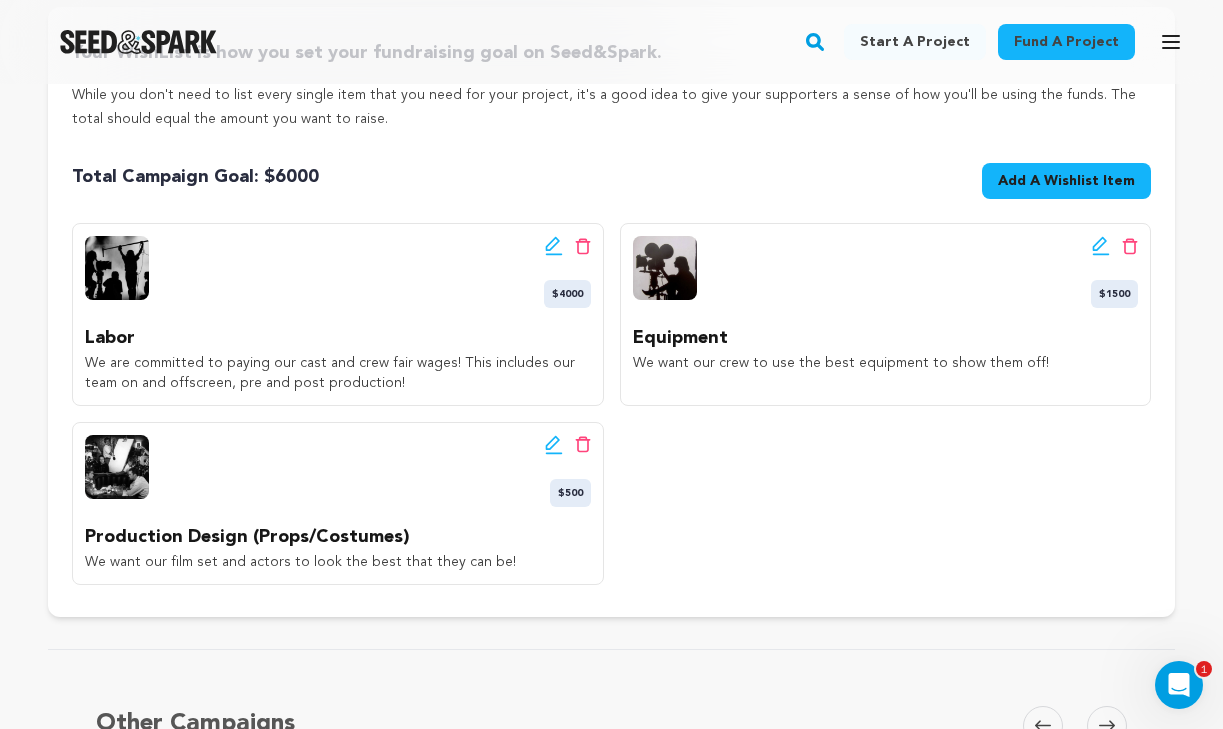 click 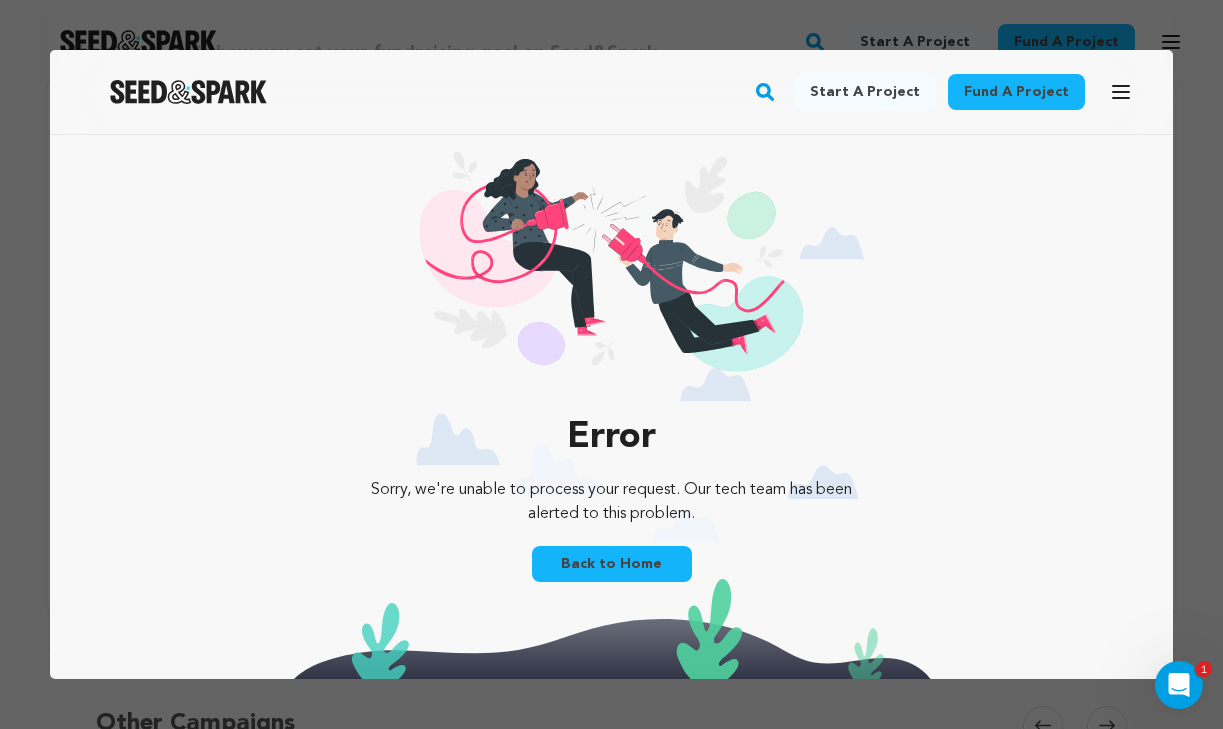 scroll, scrollTop: 0, scrollLeft: 0, axis: both 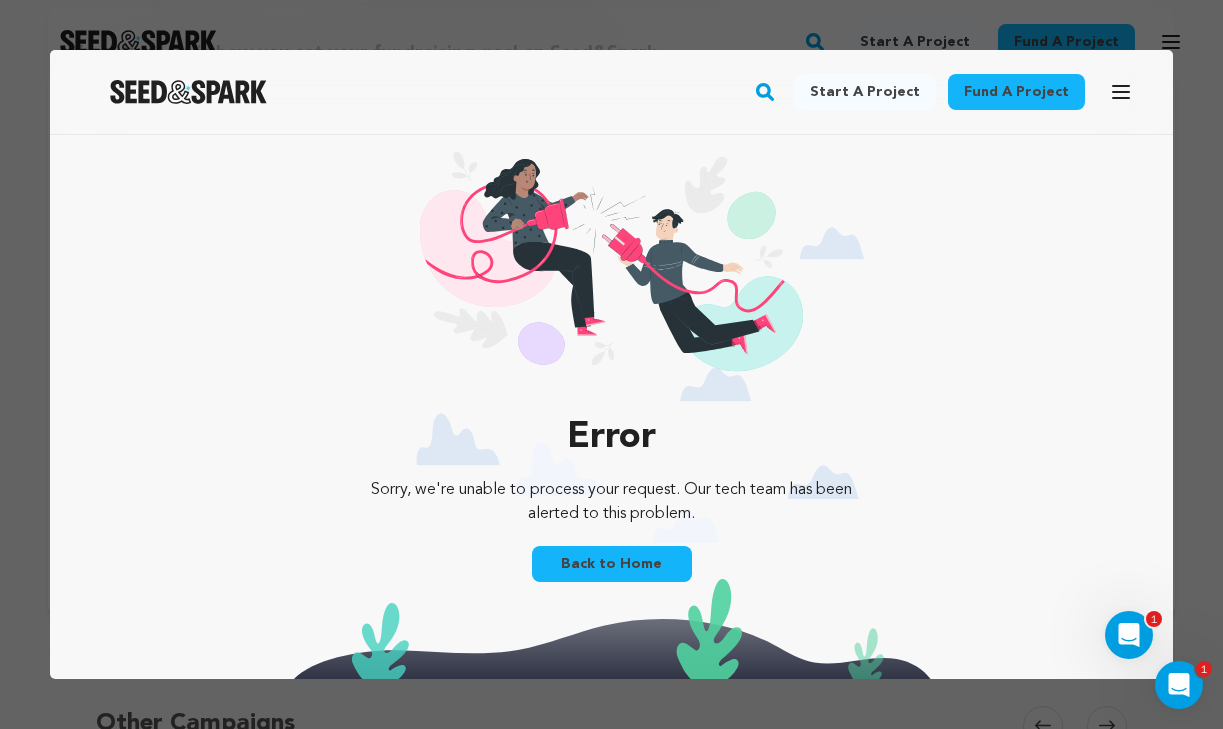 click on "Back to Home" at bounding box center [612, 564] 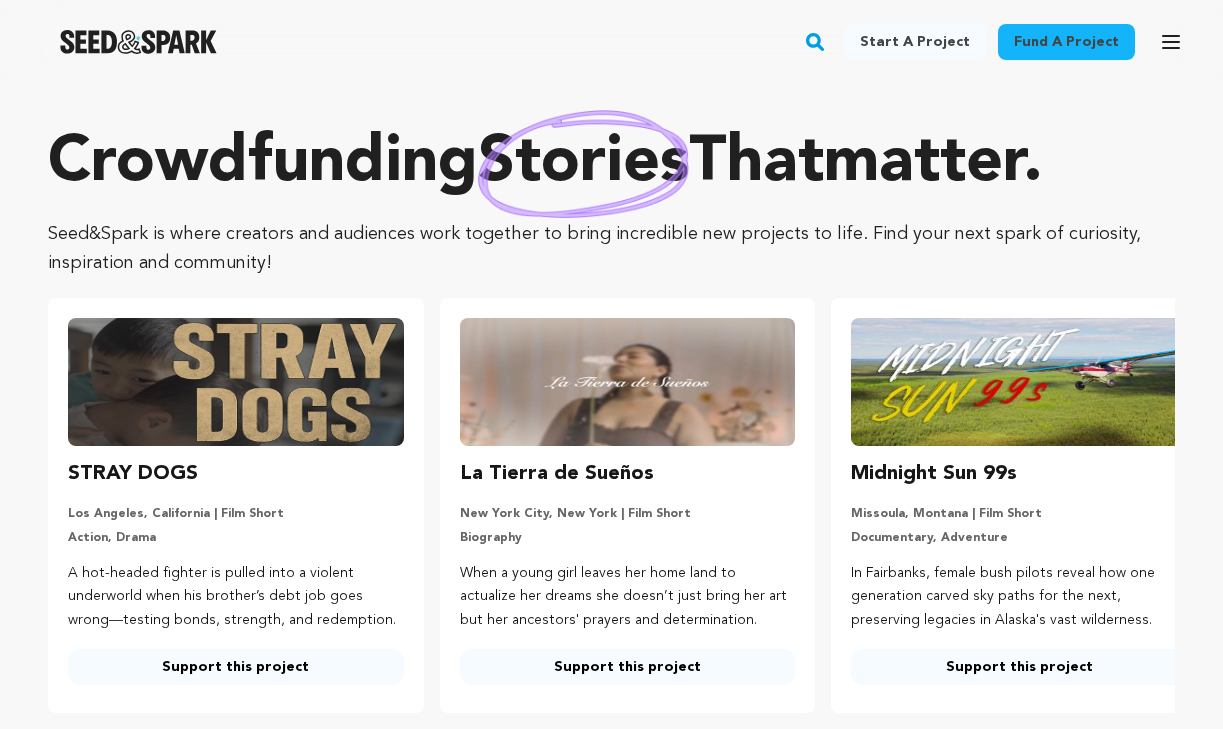 scroll, scrollTop: 0, scrollLeft: 0, axis: both 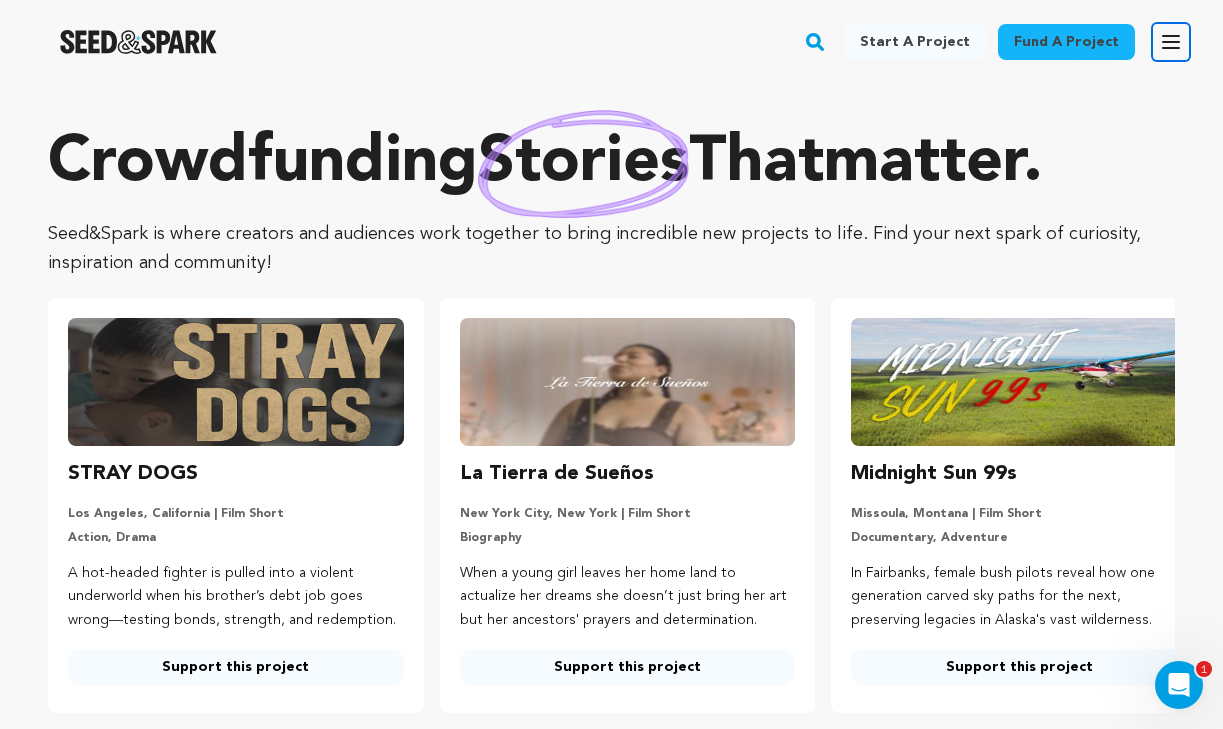 click 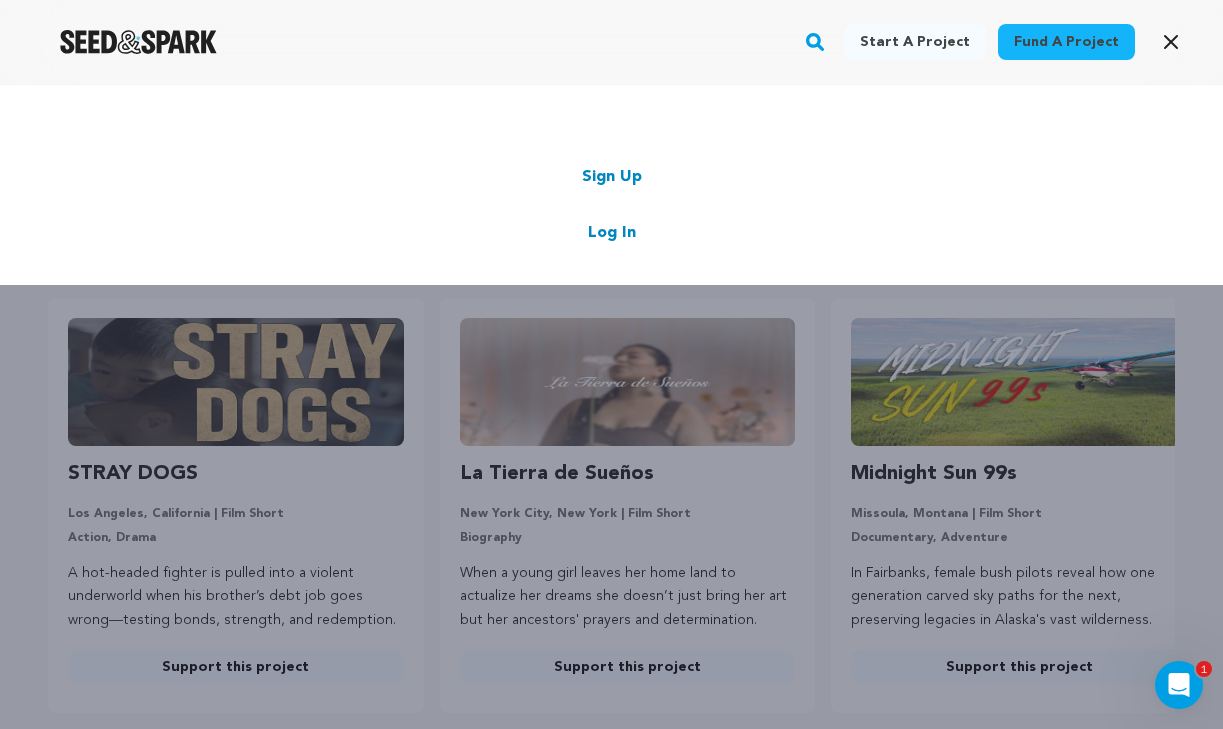 click on "Log In" at bounding box center (612, 233) 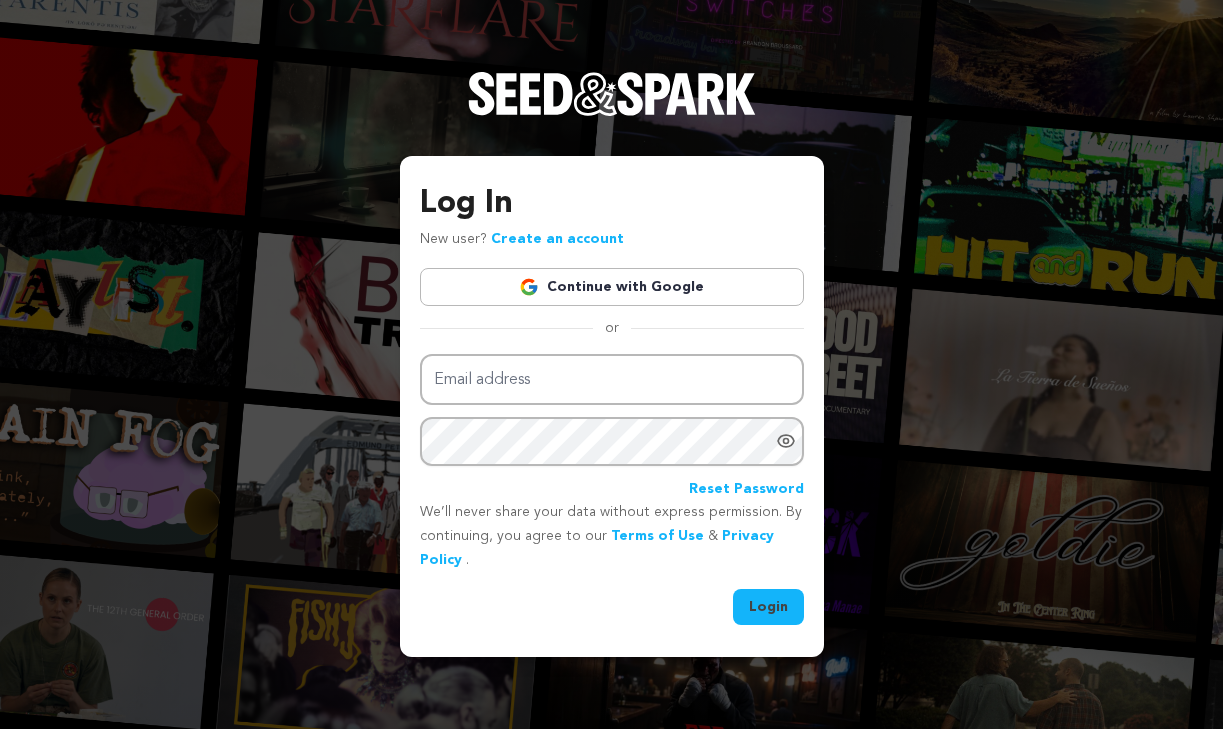 scroll, scrollTop: 0, scrollLeft: 0, axis: both 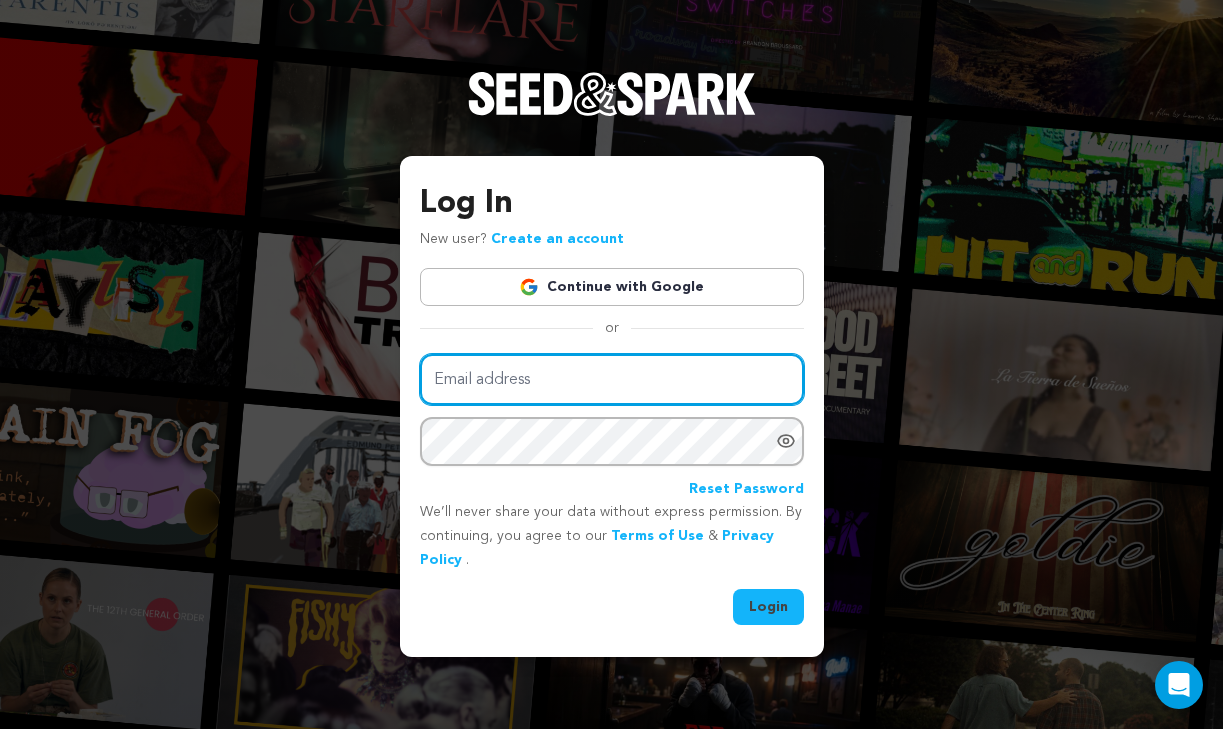 type on "oliviasowlpost@gmail.com" 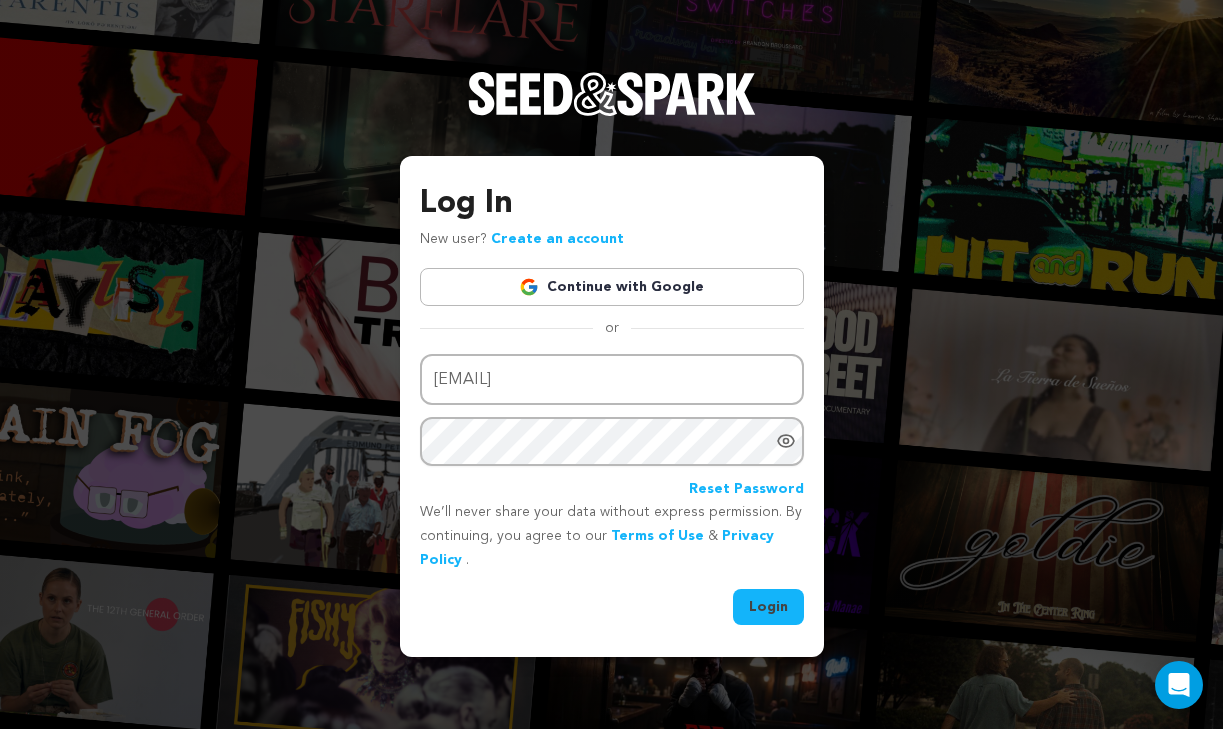 click on "Login" at bounding box center (768, 607) 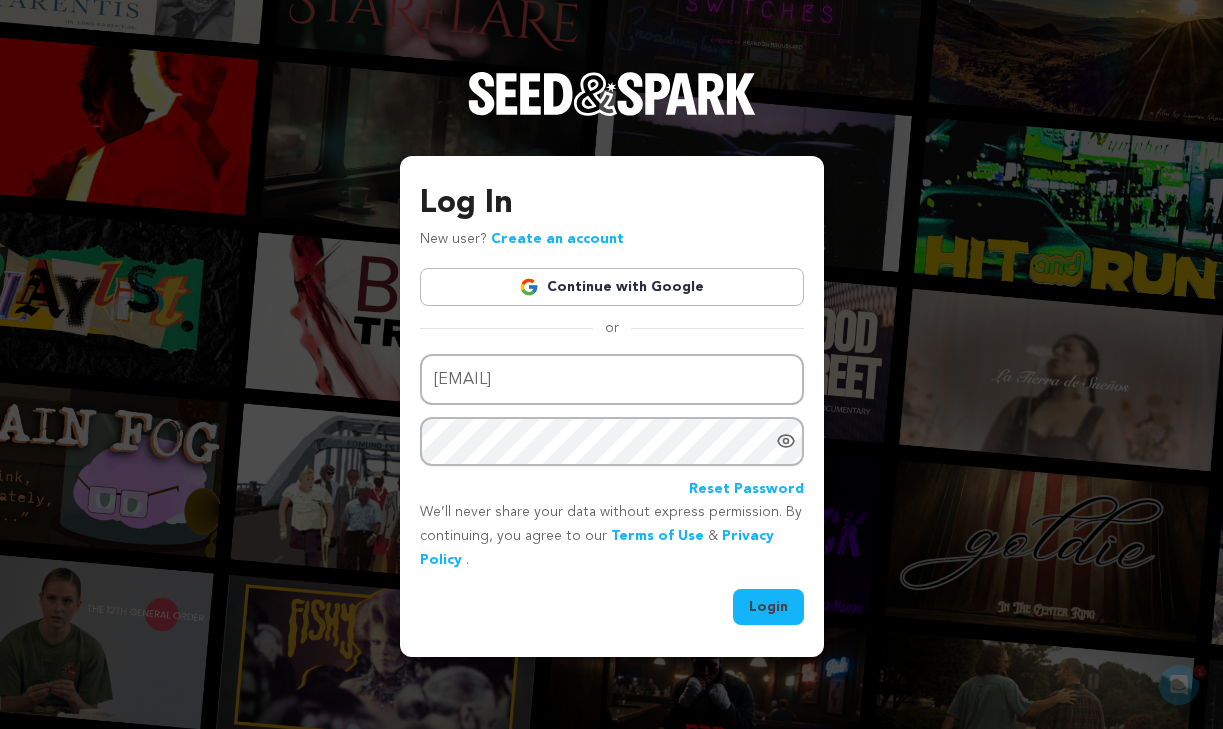 scroll, scrollTop: 0, scrollLeft: 0, axis: both 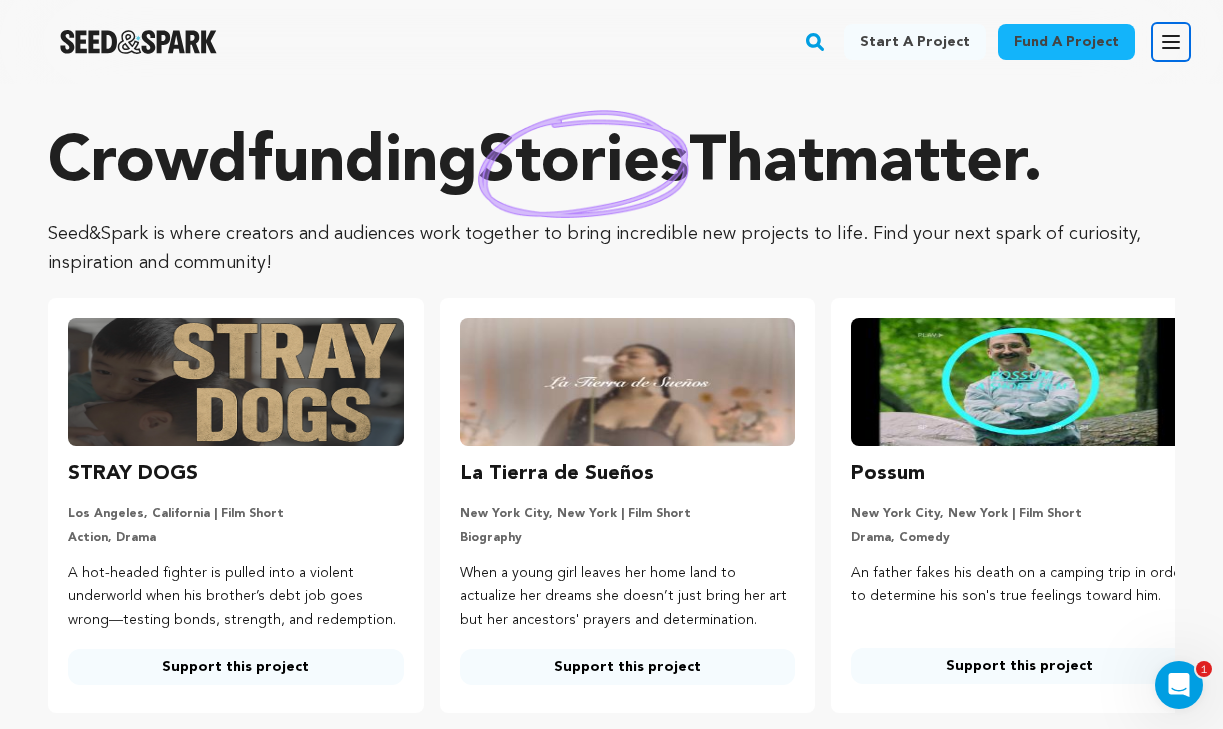 click 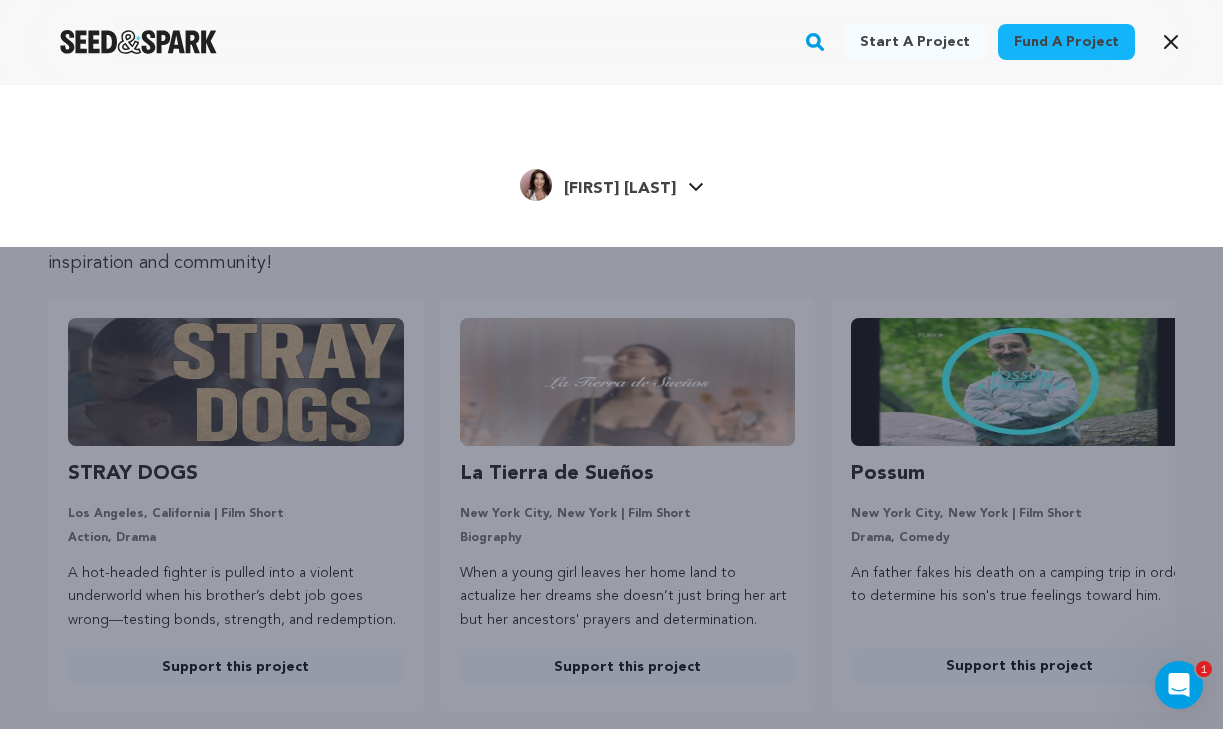click on "Olivia E.
Olivia E." at bounding box center [612, 183] 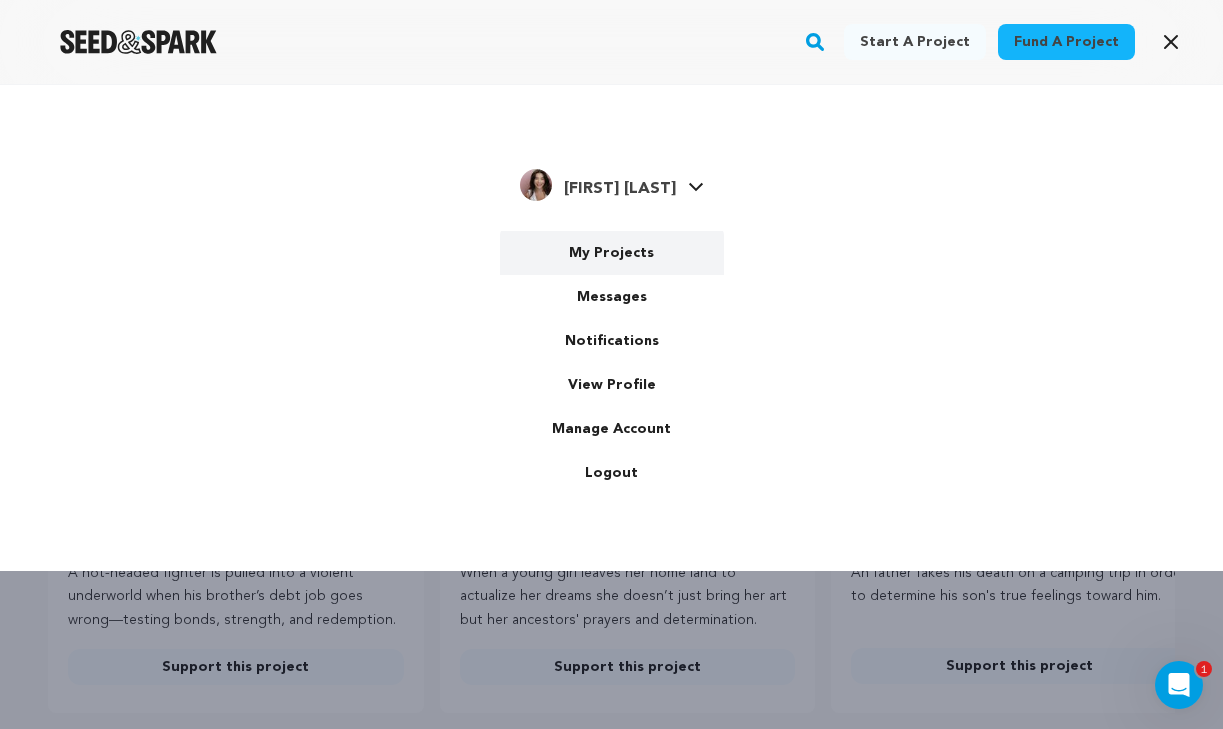 click on "My Projects" at bounding box center [612, 253] 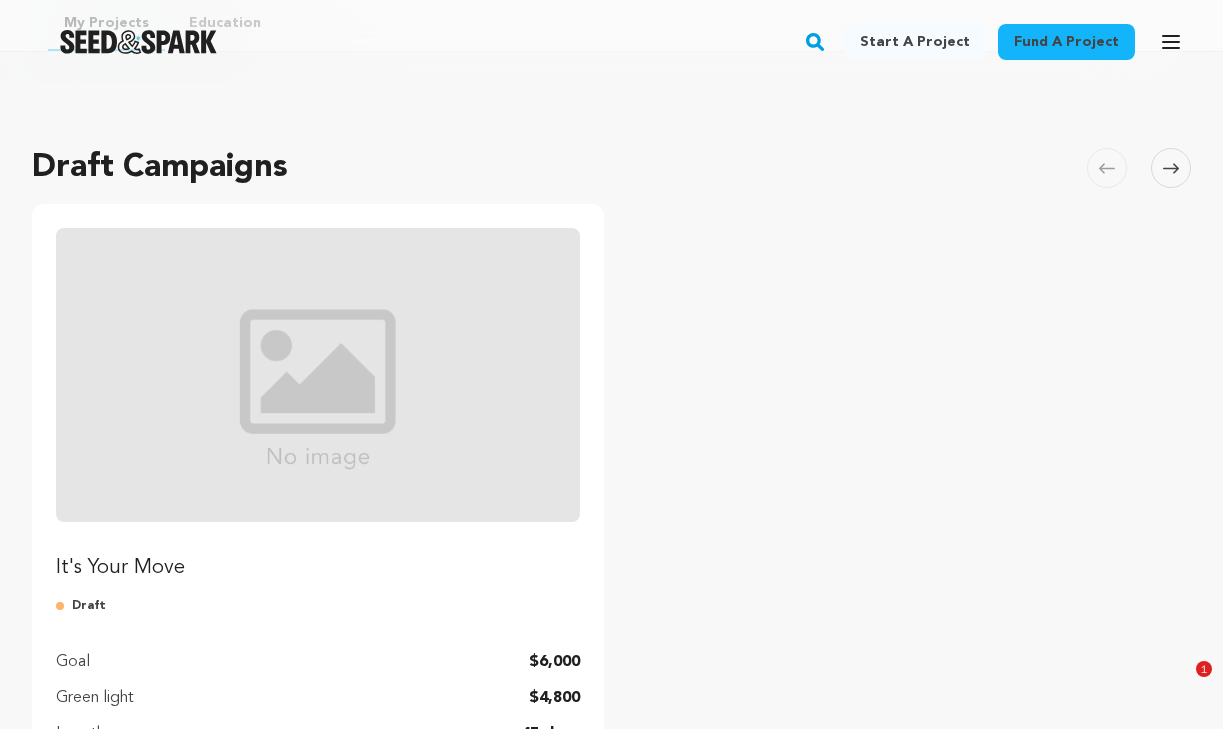 scroll, scrollTop: 170, scrollLeft: 0, axis: vertical 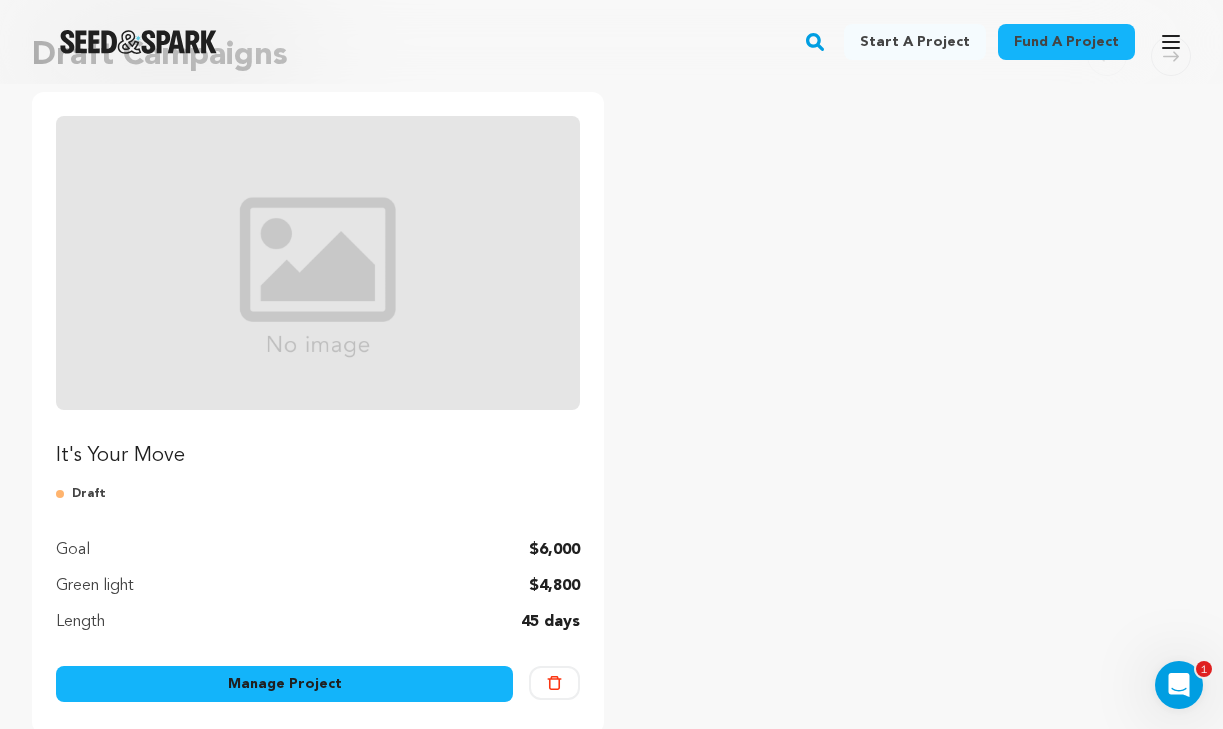 click on "Manage Project" at bounding box center [284, 684] 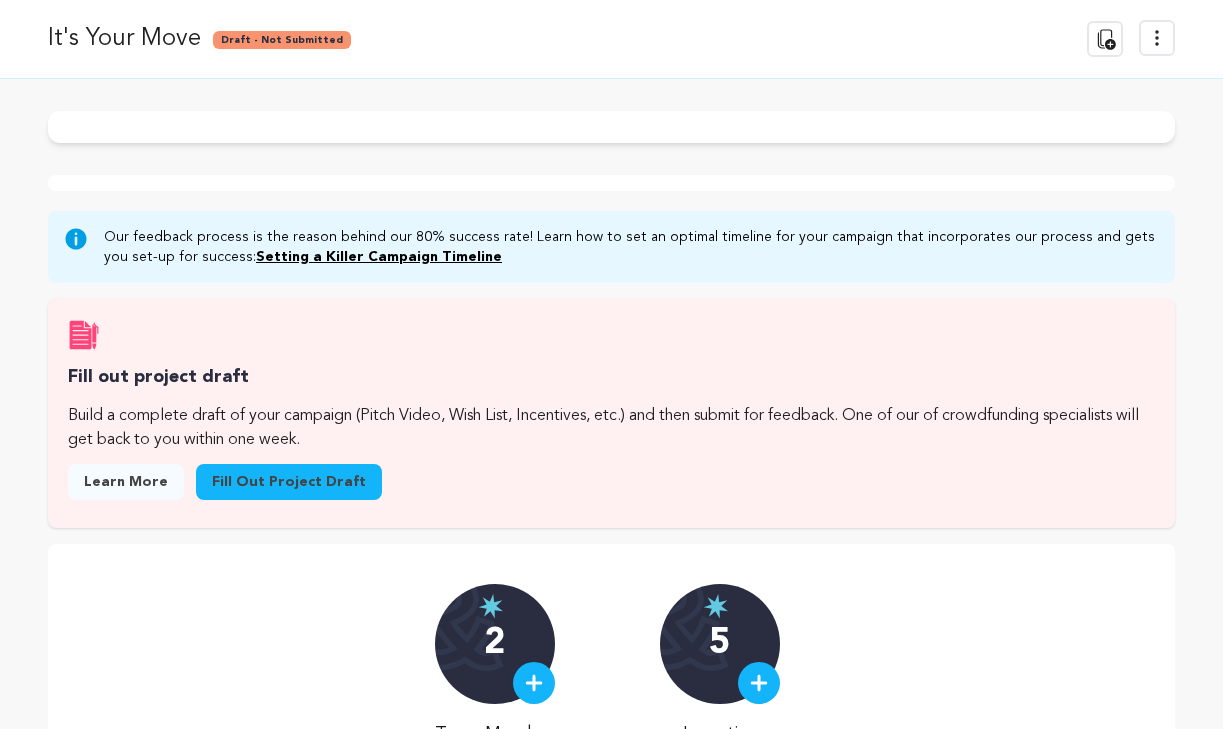 scroll, scrollTop: 0, scrollLeft: 0, axis: both 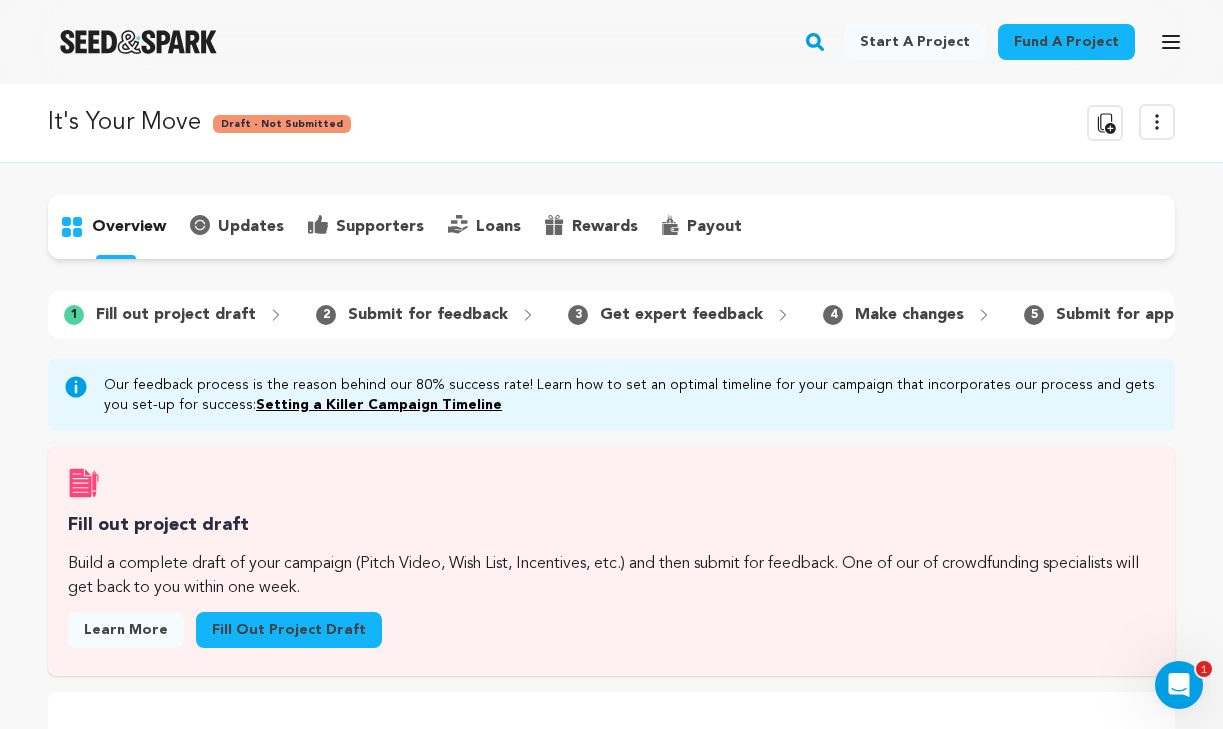 click 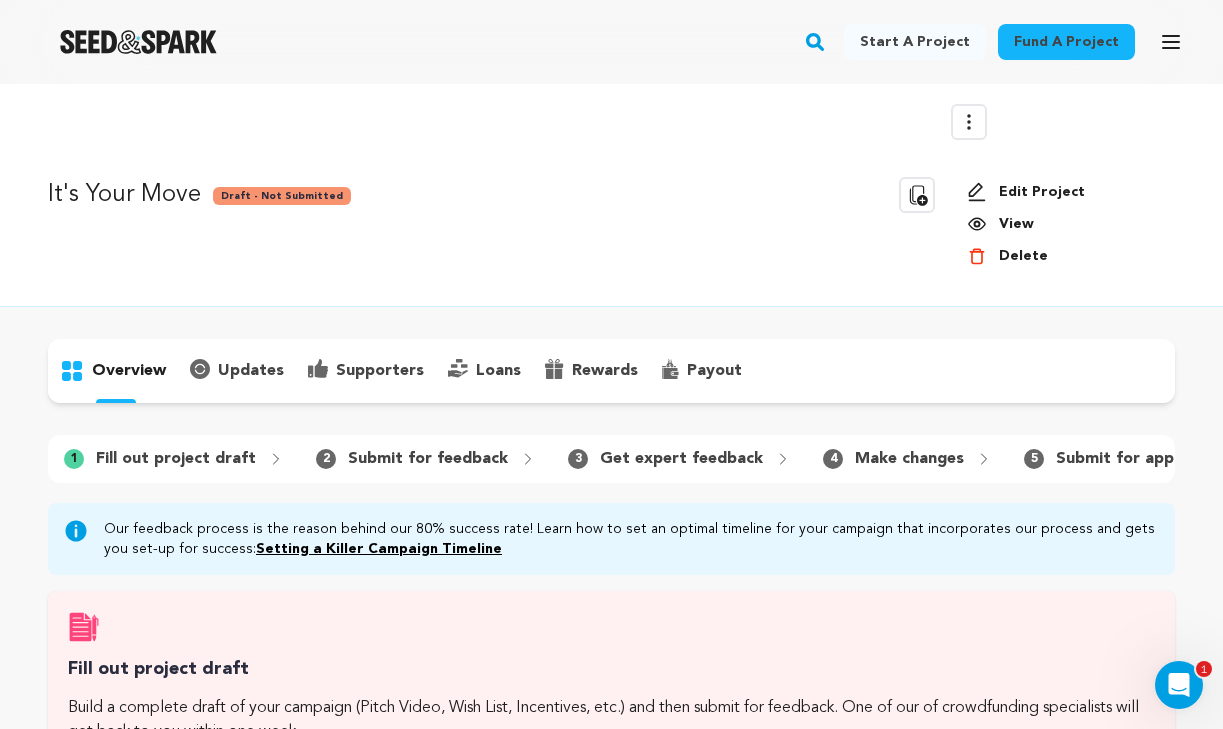 click on "Edit Project" at bounding box center (1063, 192) 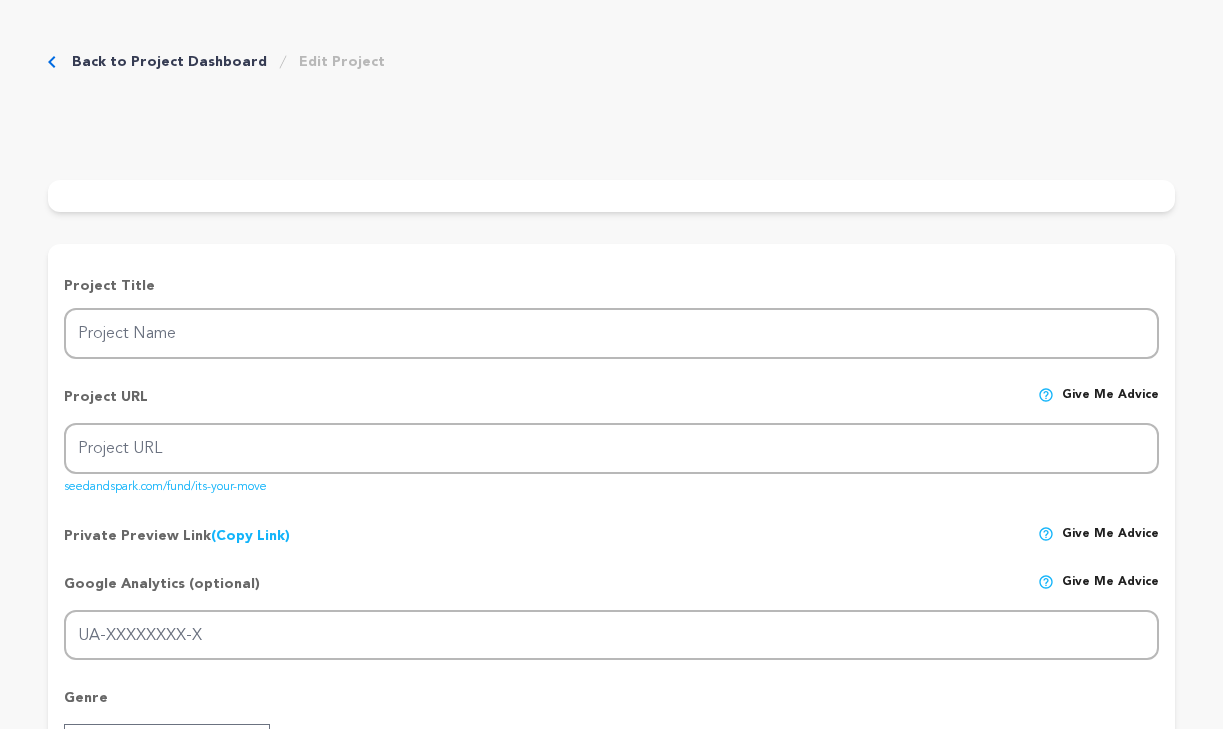 scroll, scrollTop: 0, scrollLeft: 0, axis: both 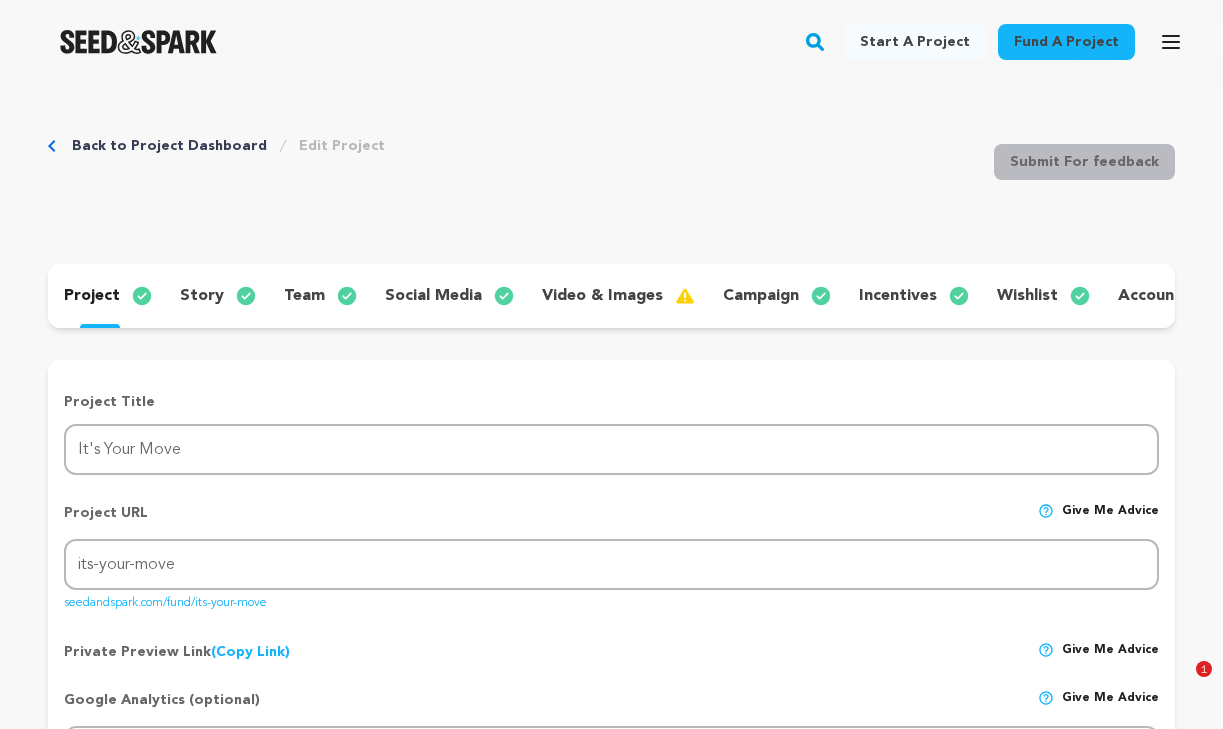 click on "wishlist" at bounding box center [1027, 296] 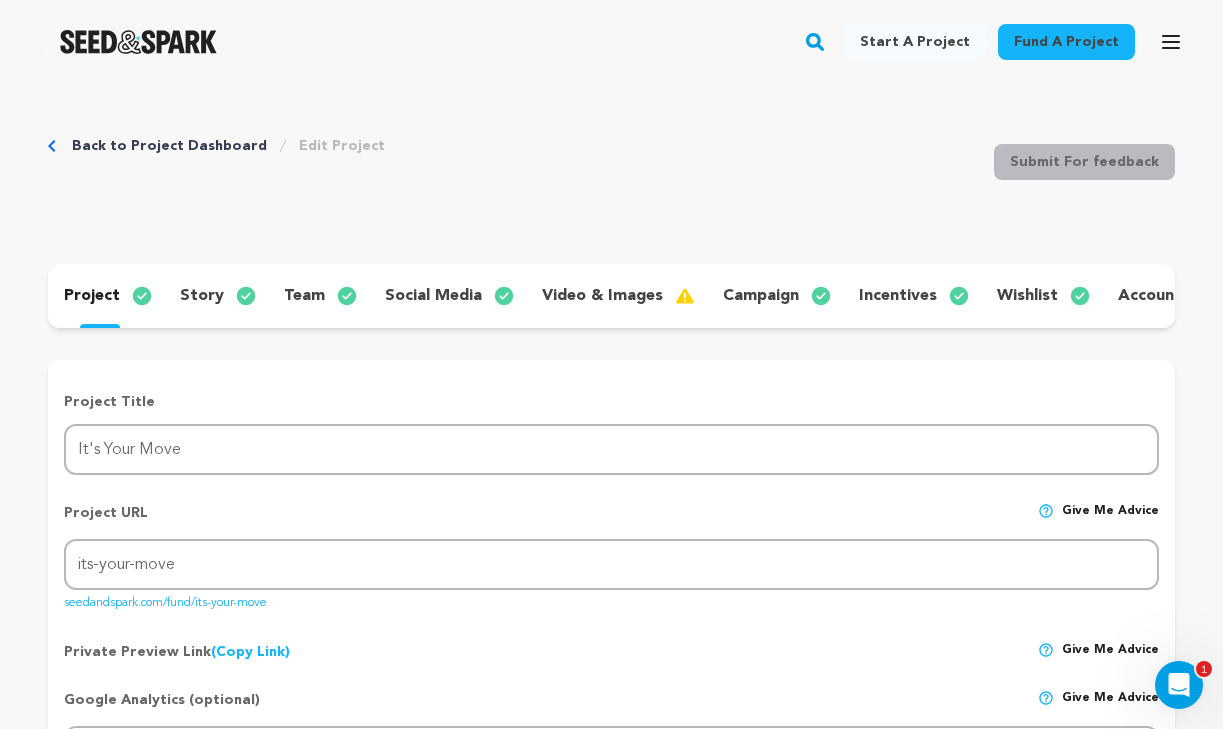 scroll, scrollTop: 0, scrollLeft: 0, axis: both 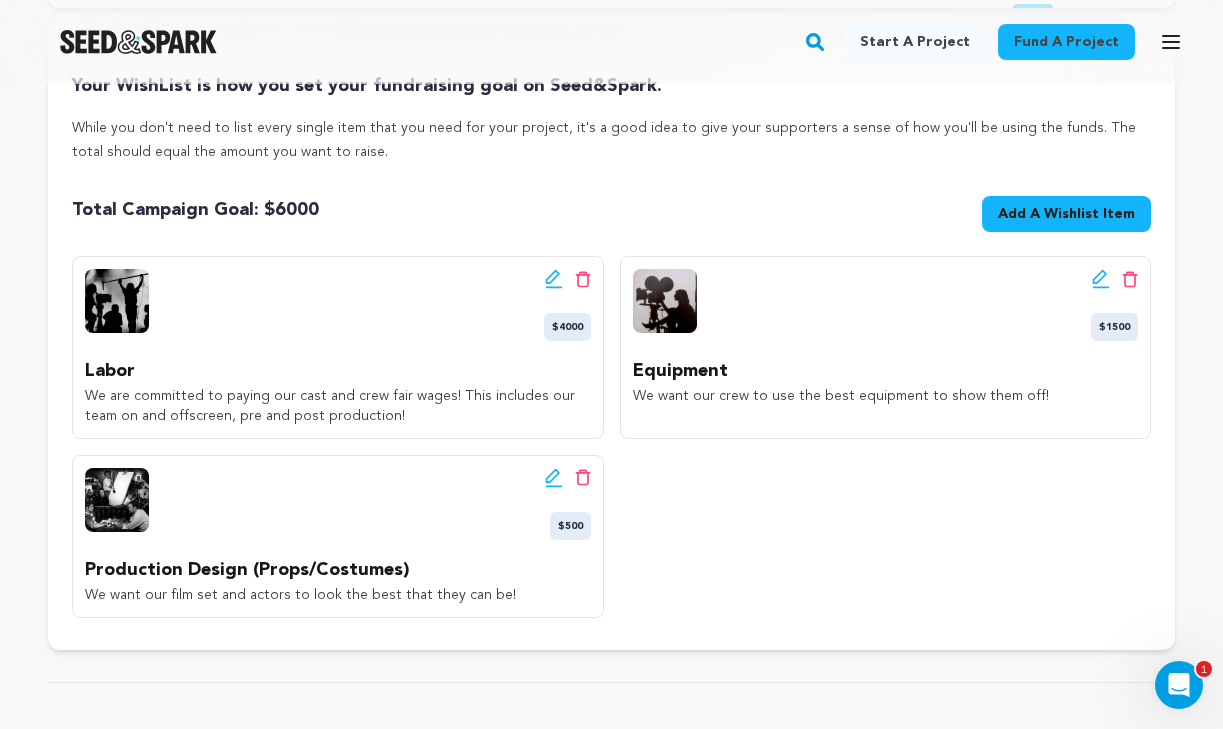 click 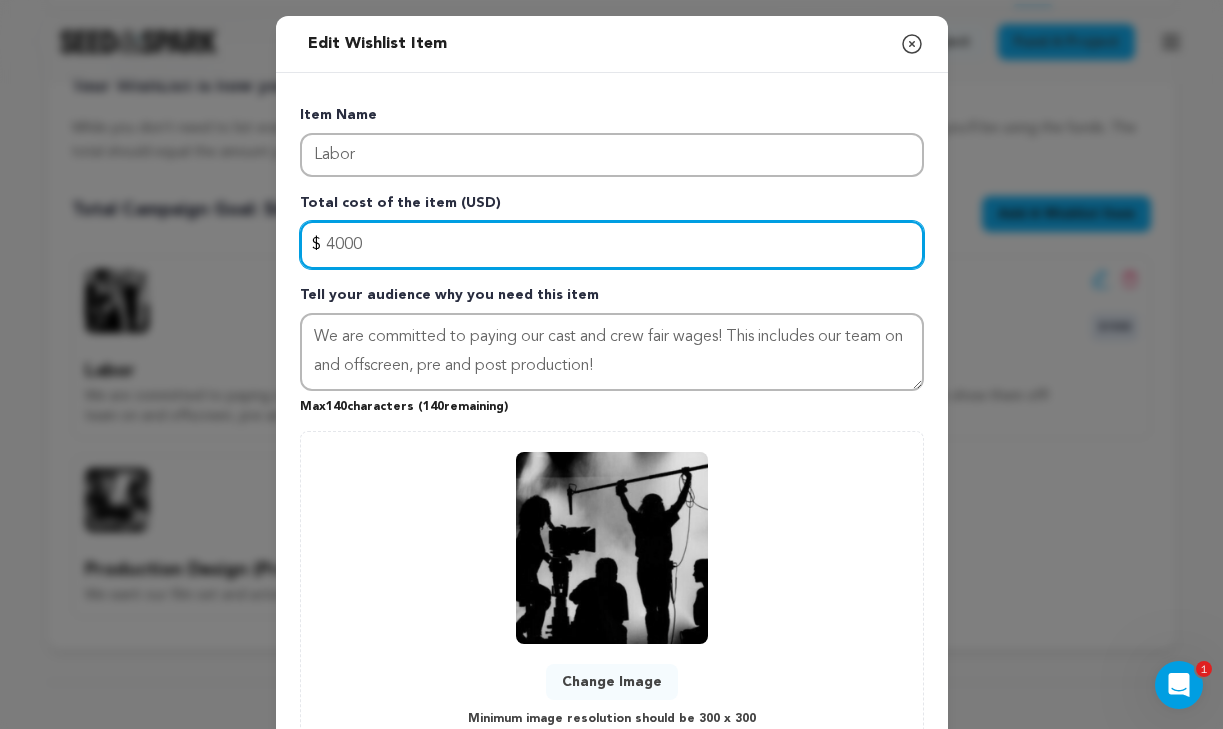 click on "4000" at bounding box center (612, 245) 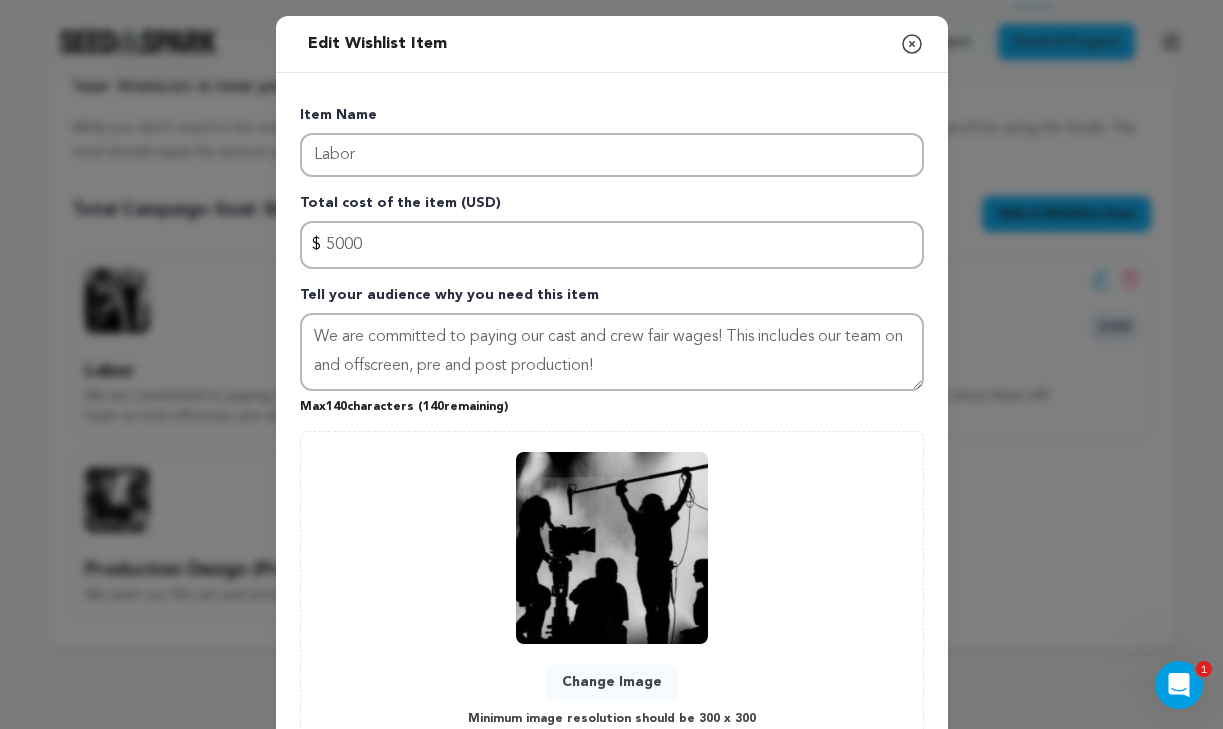 click on "Change Image
Minimum image resolution should be 300 x 300" at bounding box center [612, 591] 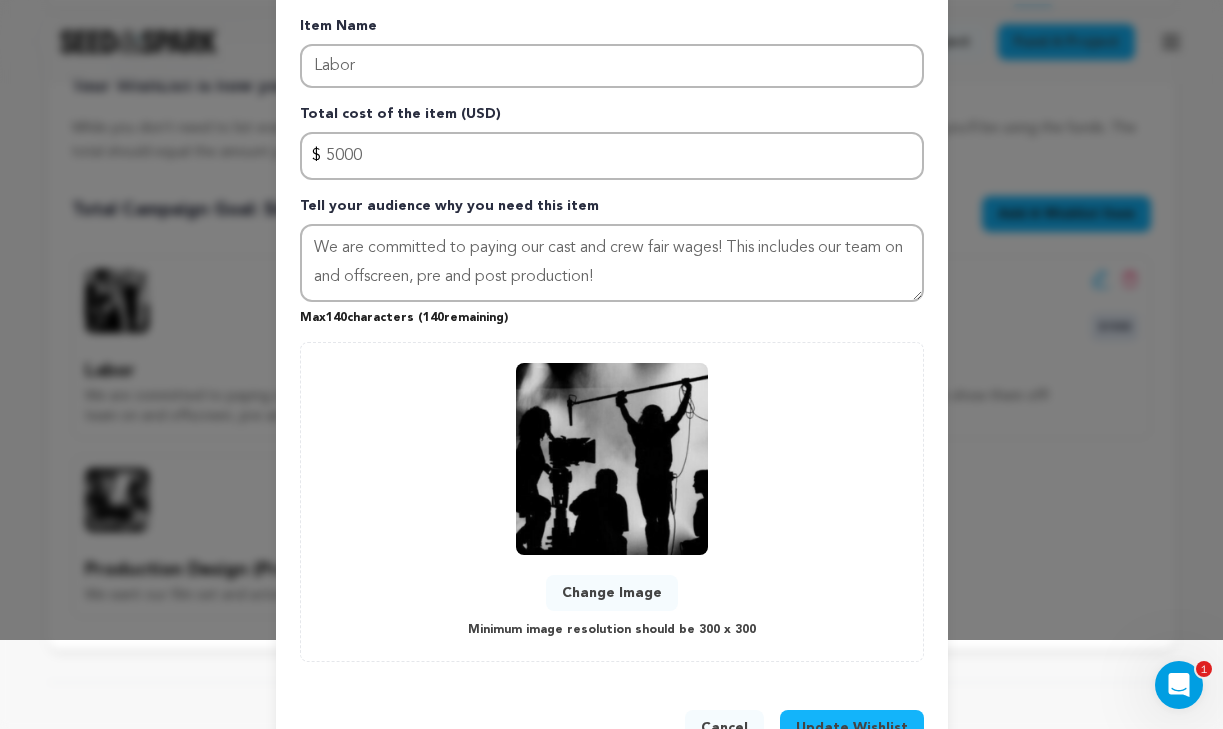 scroll, scrollTop: 31, scrollLeft: 0, axis: vertical 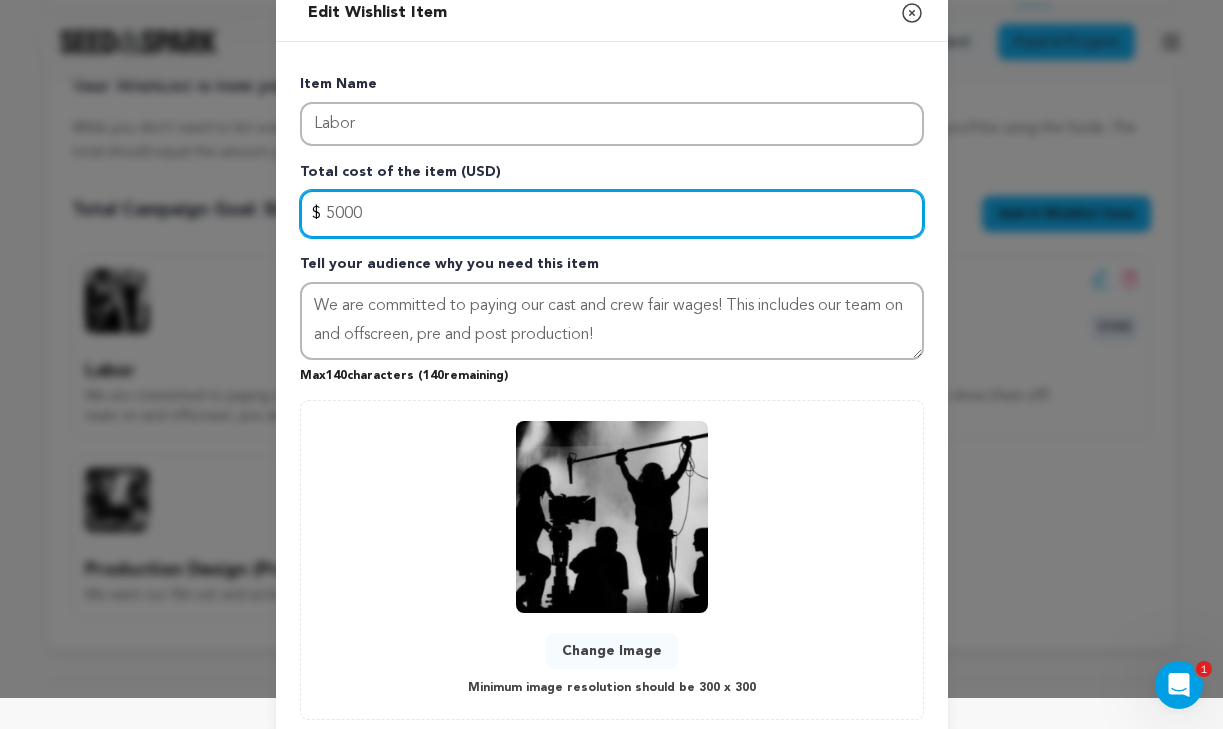 click on "5000" at bounding box center [612, 214] 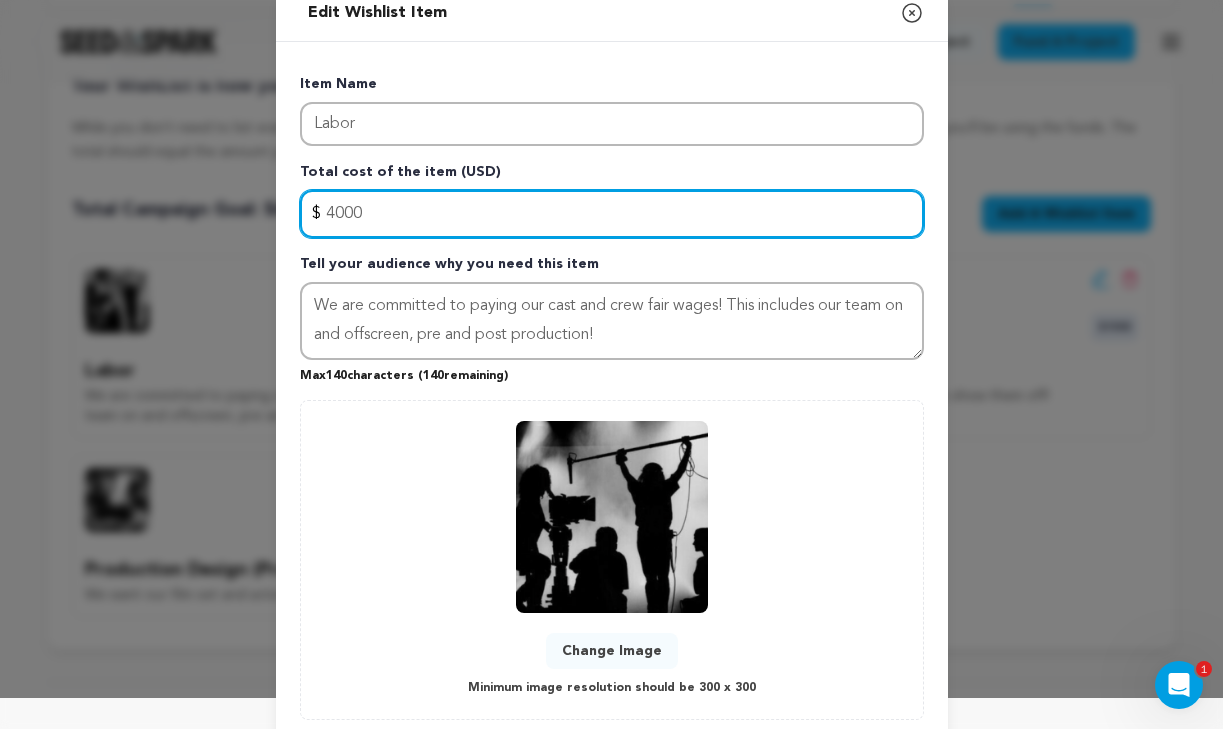 scroll, scrollTop: 154, scrollLeft: 0, axis: vertical 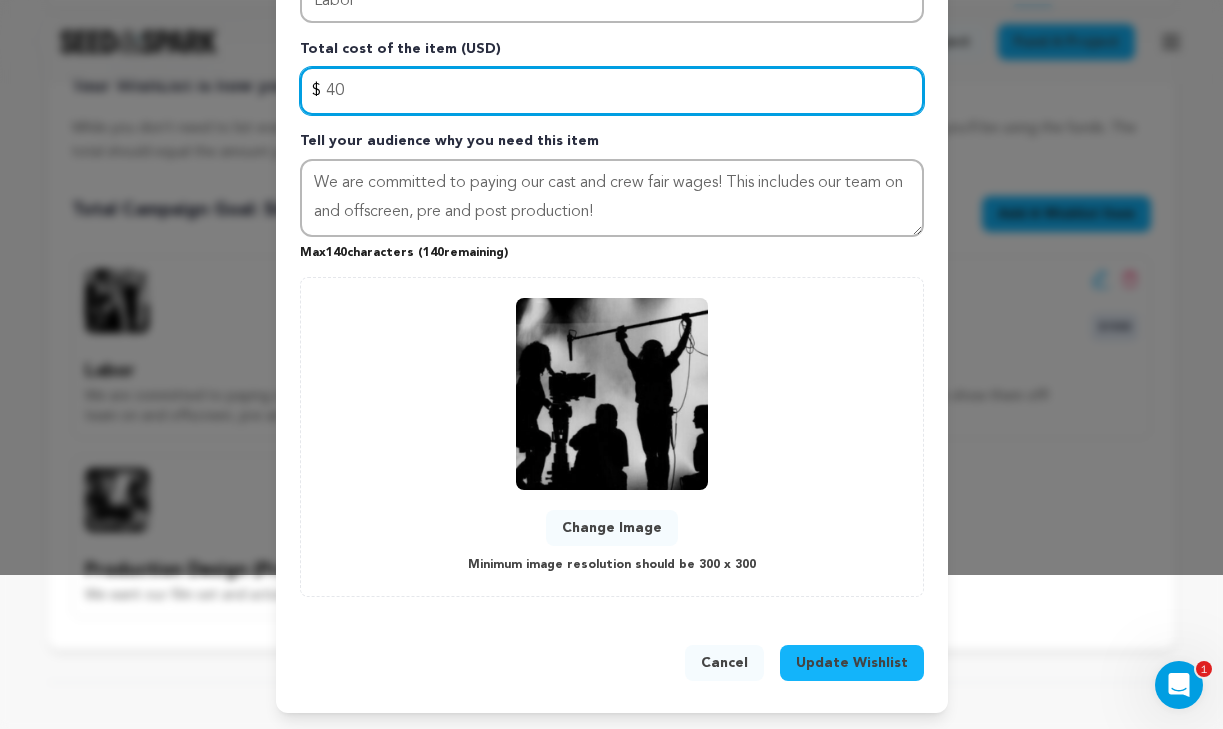 type on "4" 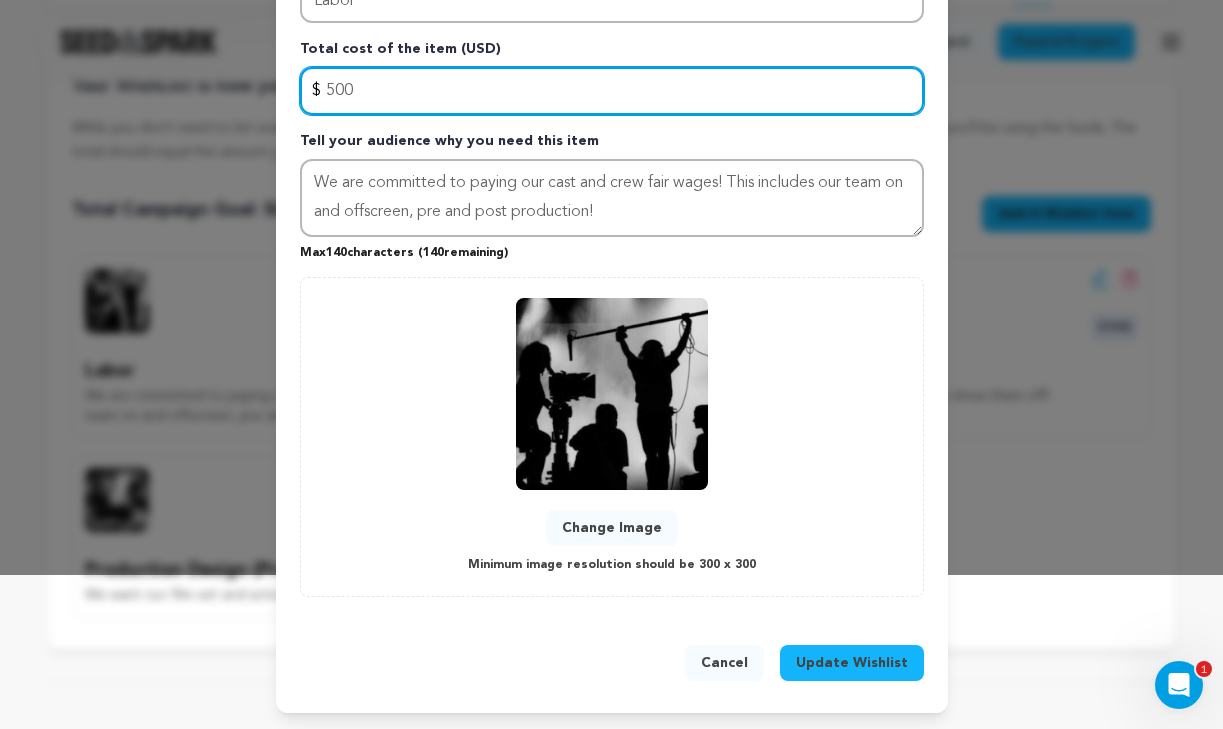 type on "5000" 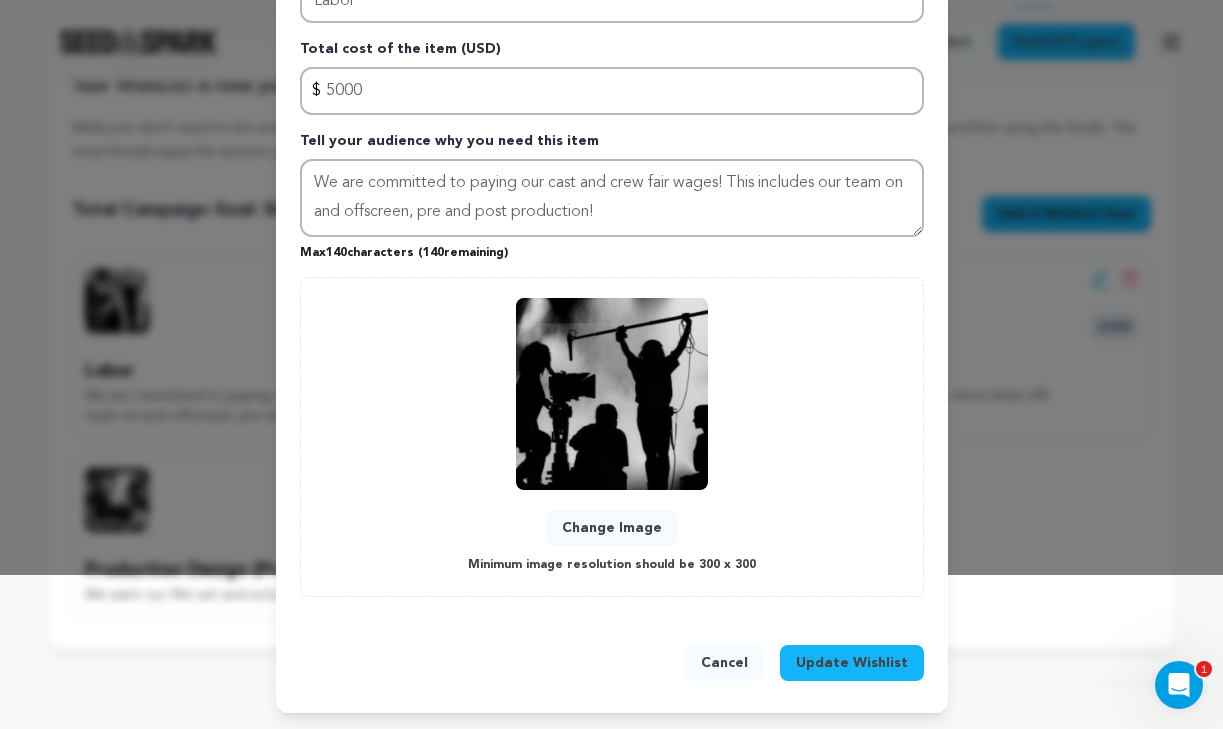 click on "Update Wishlist" at bounding box center (852, 663) 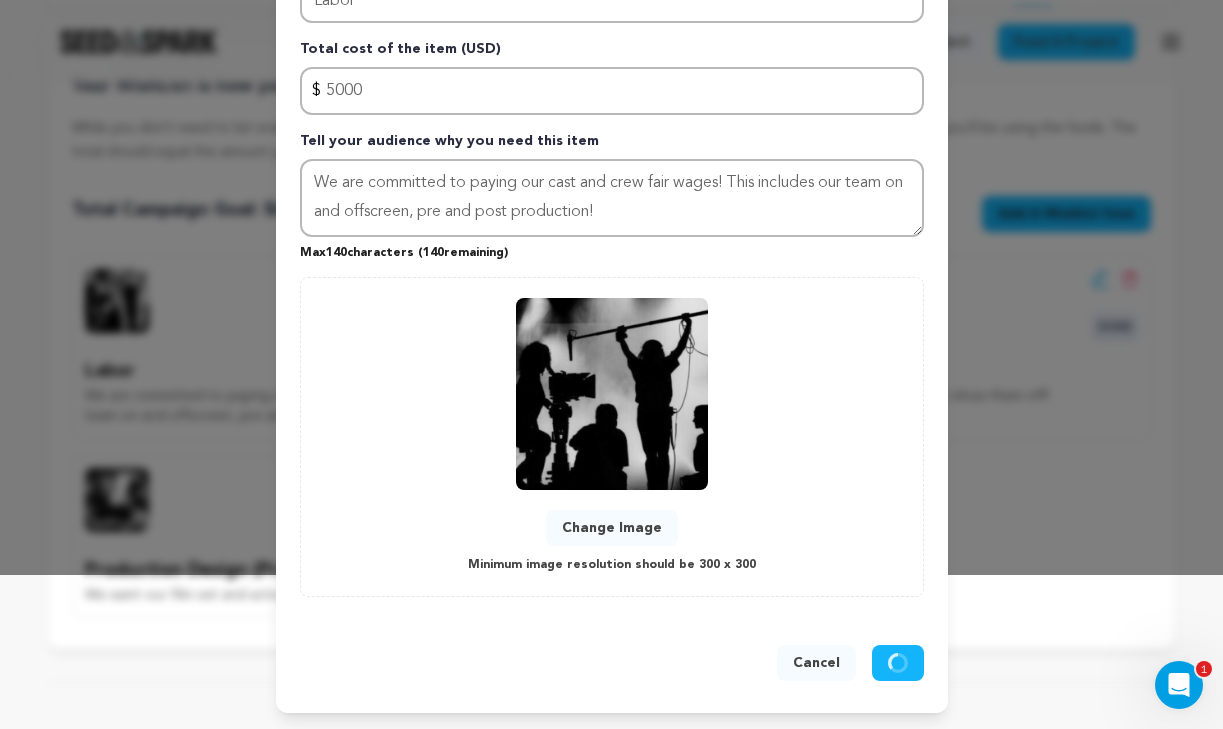 type 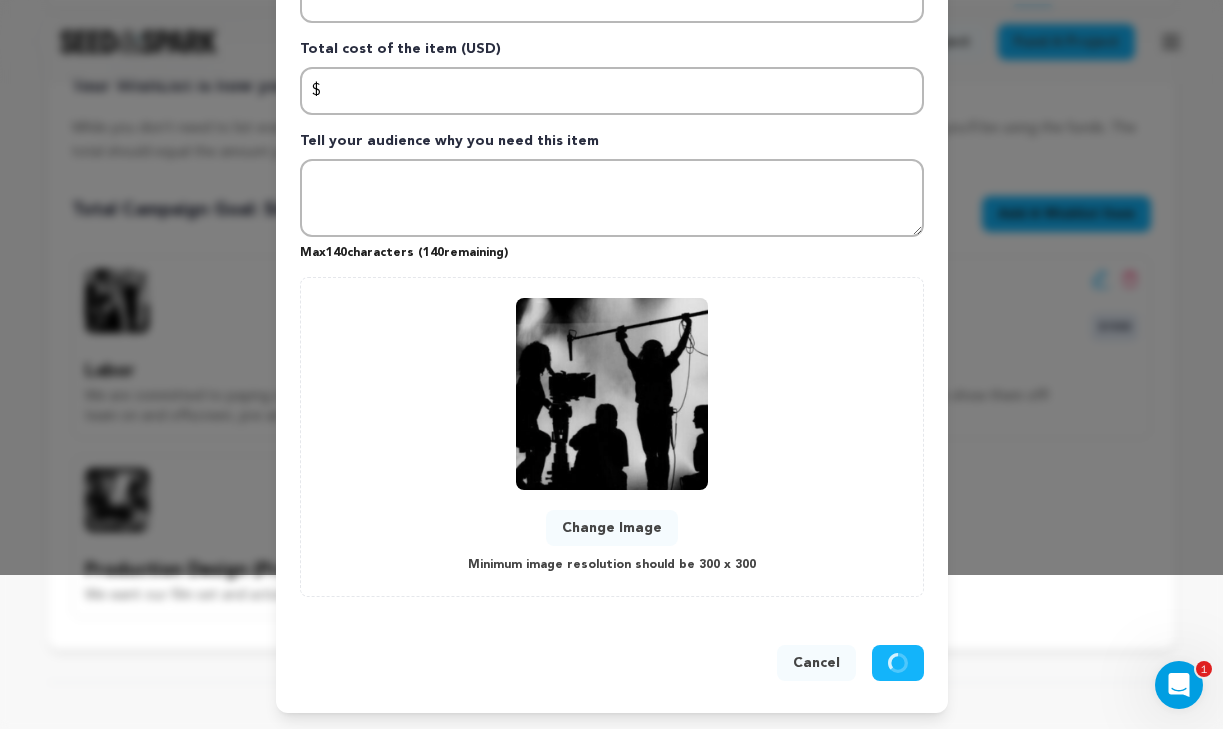 scroll, scrollTop: 0, scrollLeft: 0, axis: both 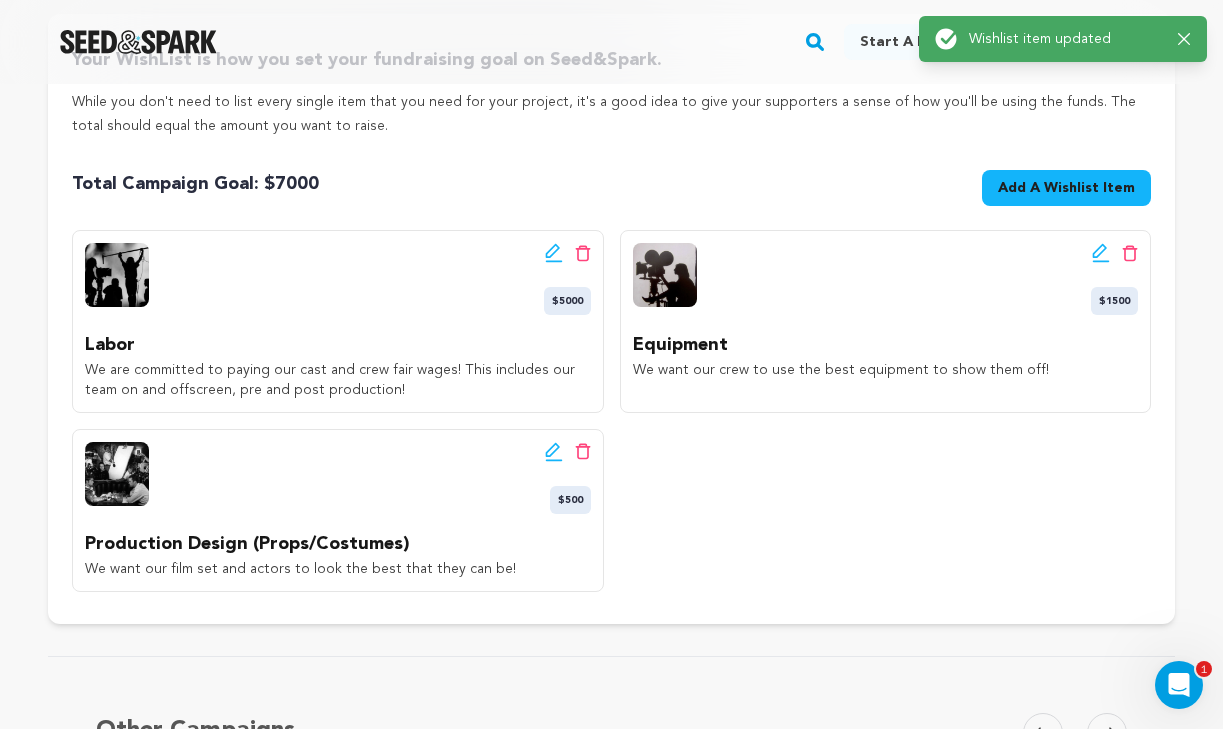 click 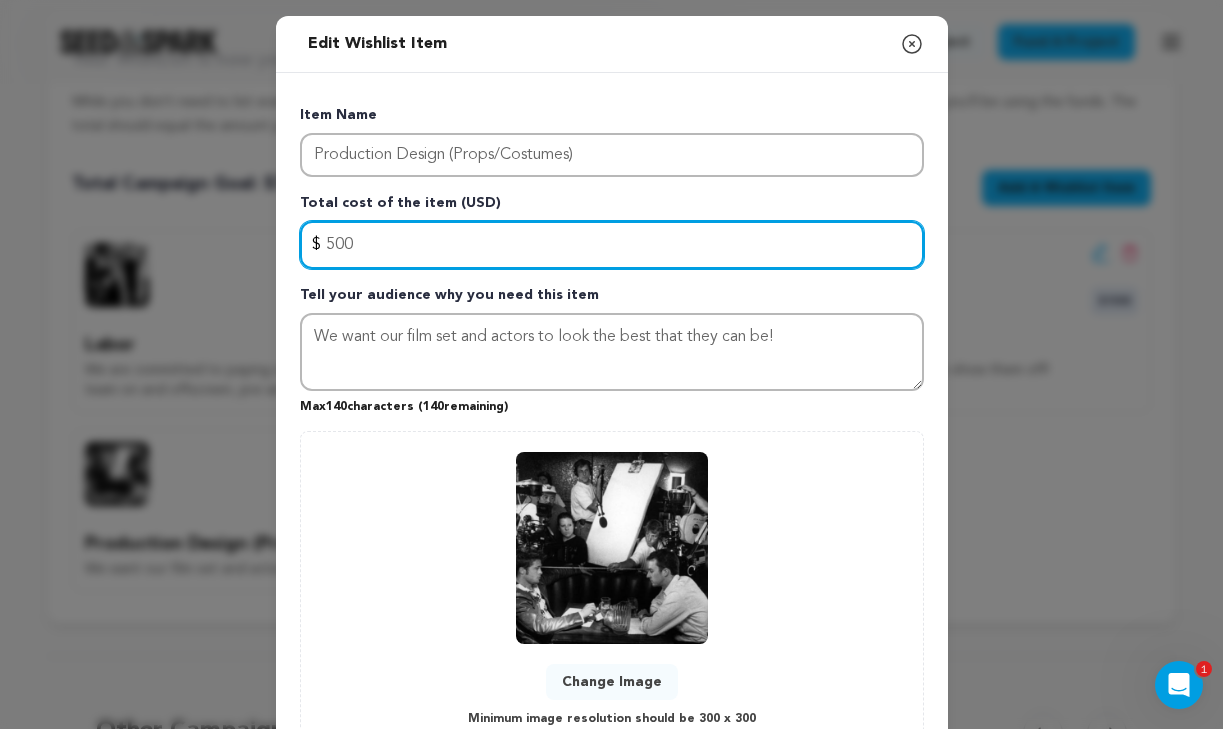 click on "500" at bounding box center (612, 245) 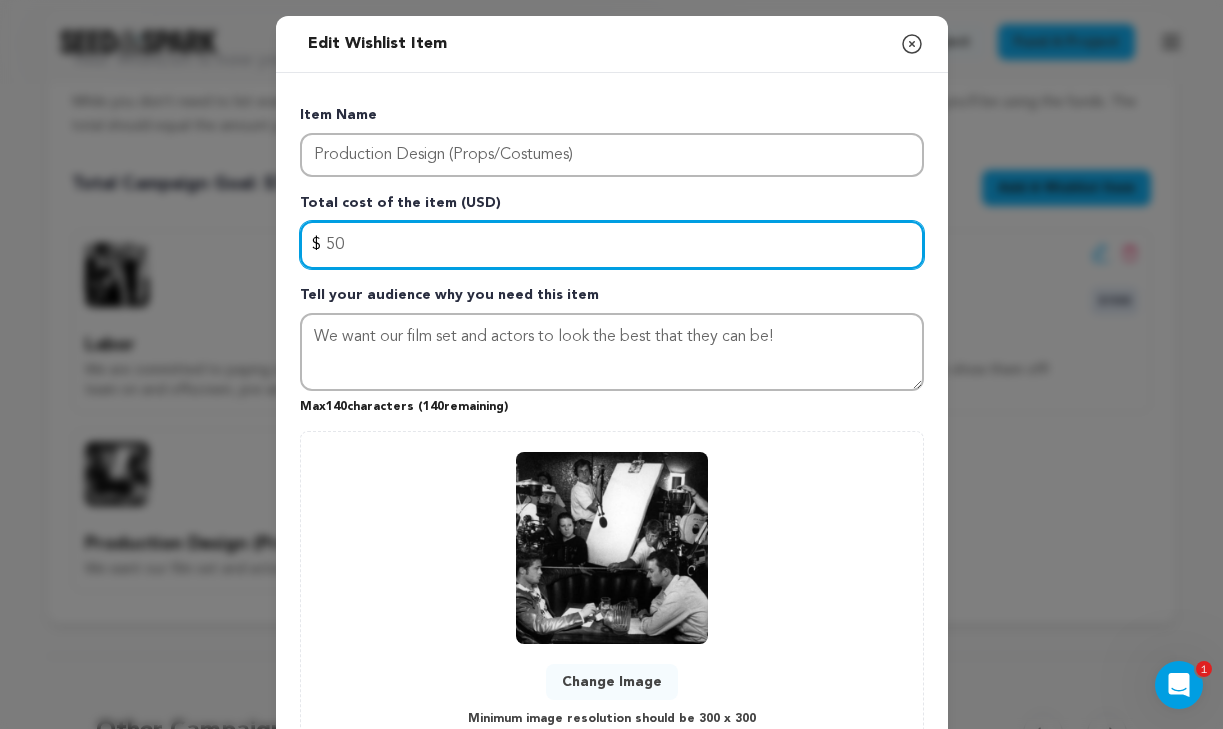 type on "5" 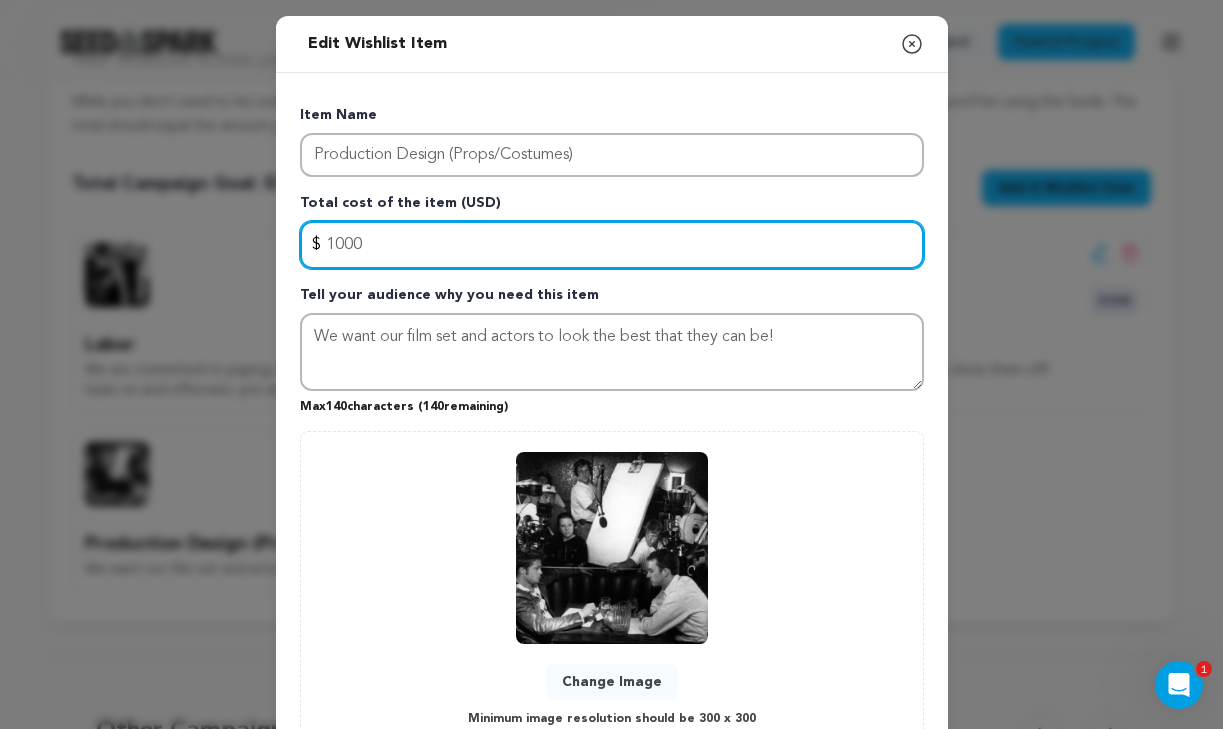 scroll, scrollTop: 154, scrollLeft: 0, axis: vertical 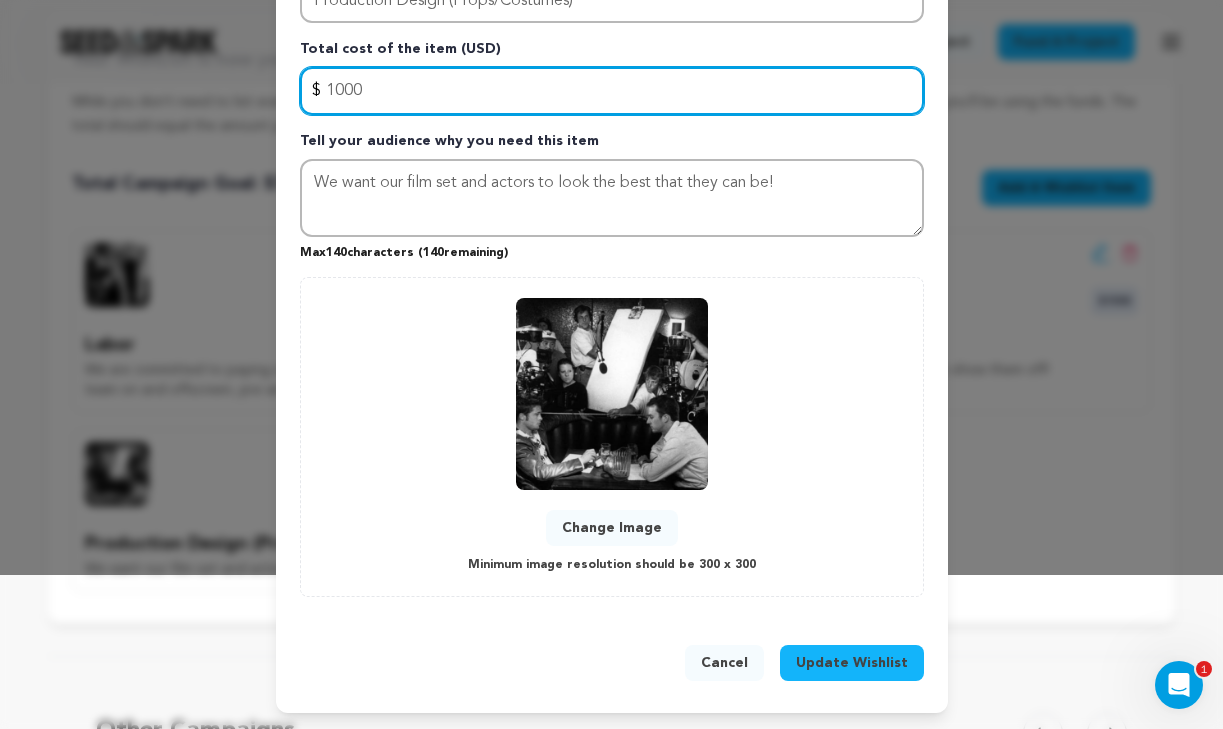 type on "1000" 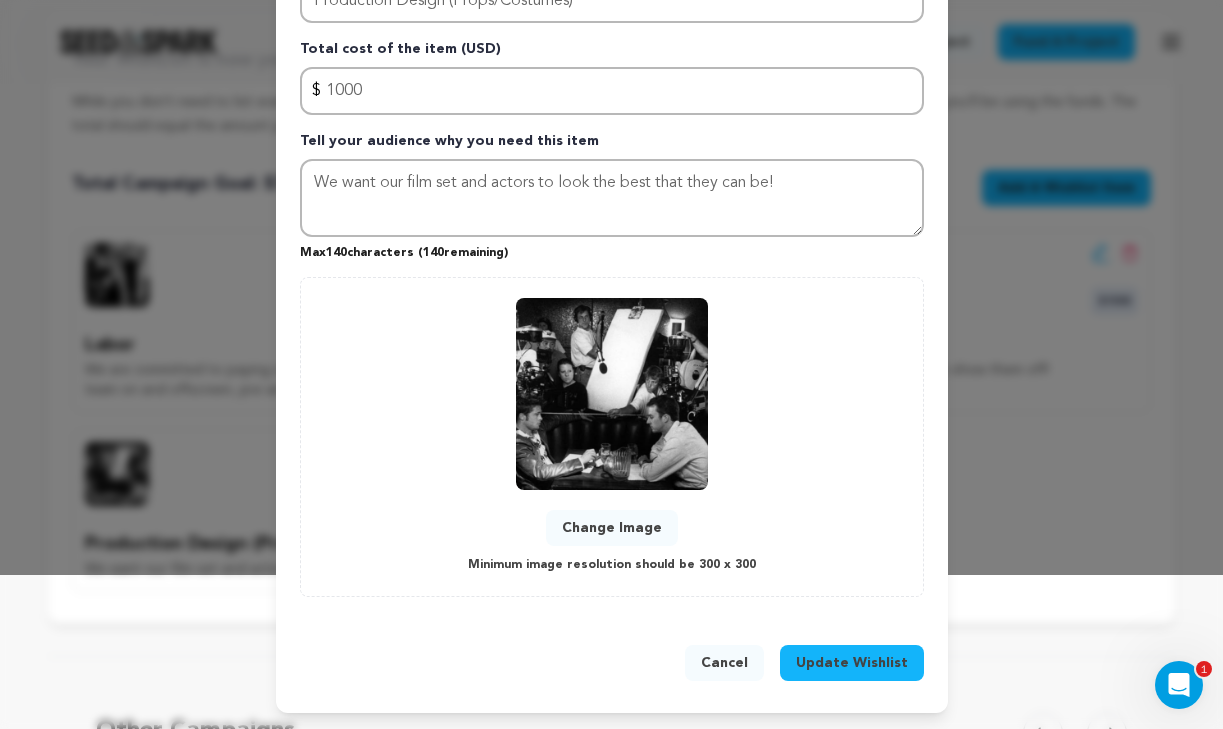 click on "Update Wishlist" at bounding box center [852, 663] 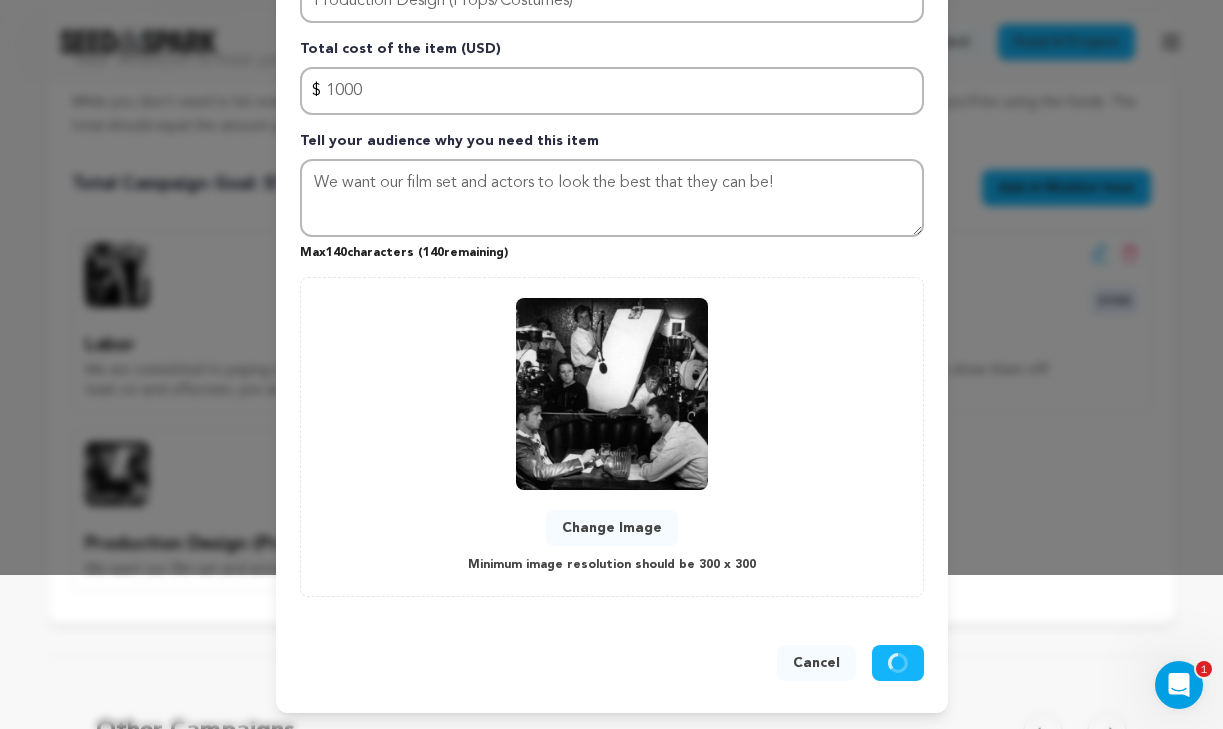 type 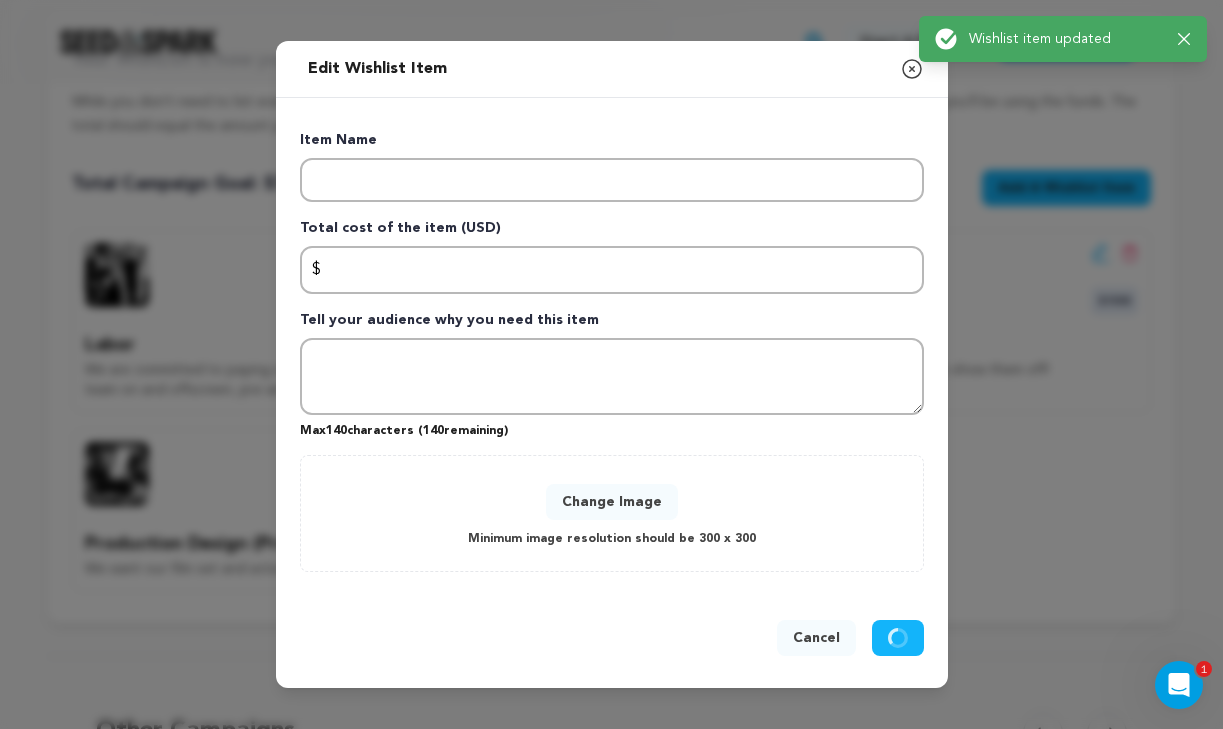 scroll, scrollTop: 0, scrollLeft: 0, axis: both 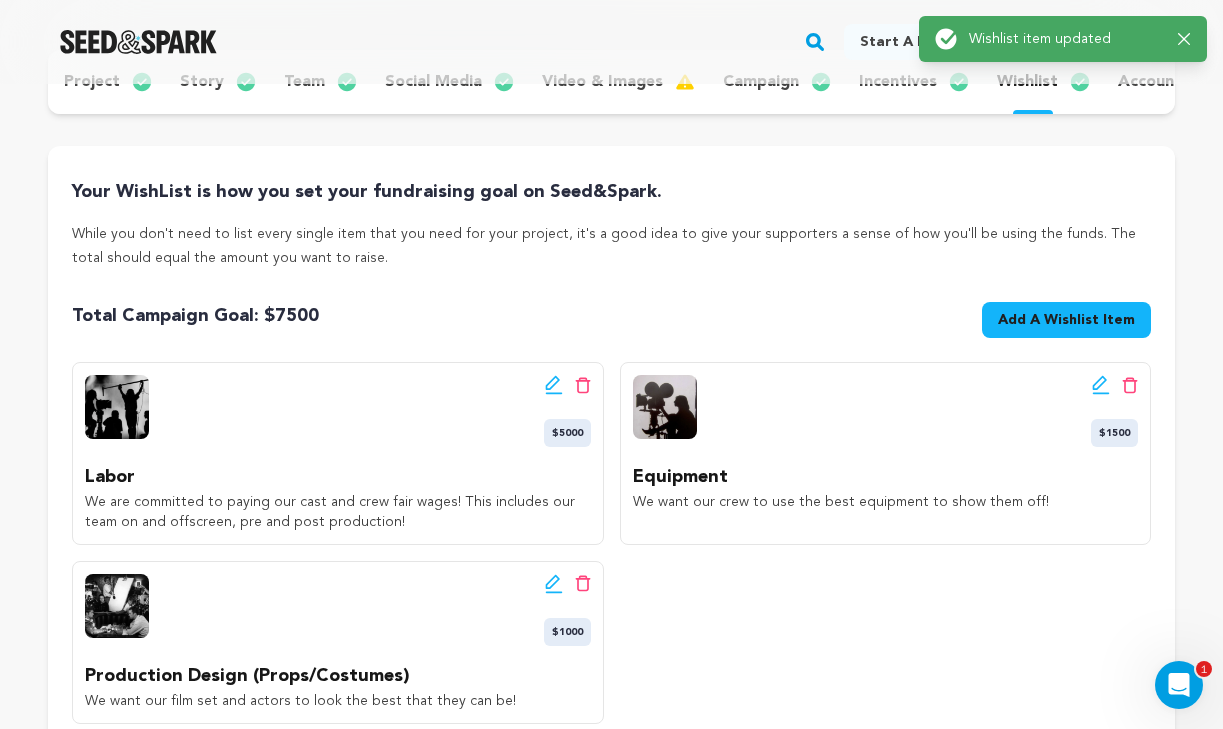 click 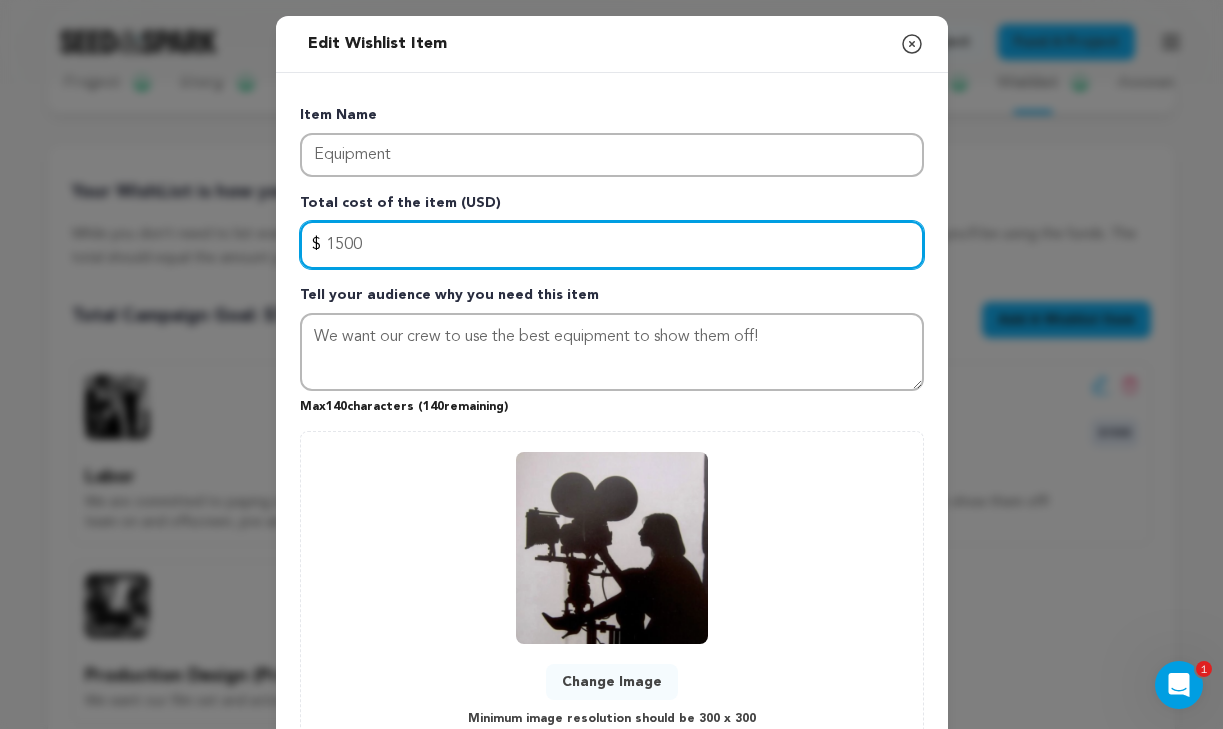 click on "1500" at bounding box center (612, 245) 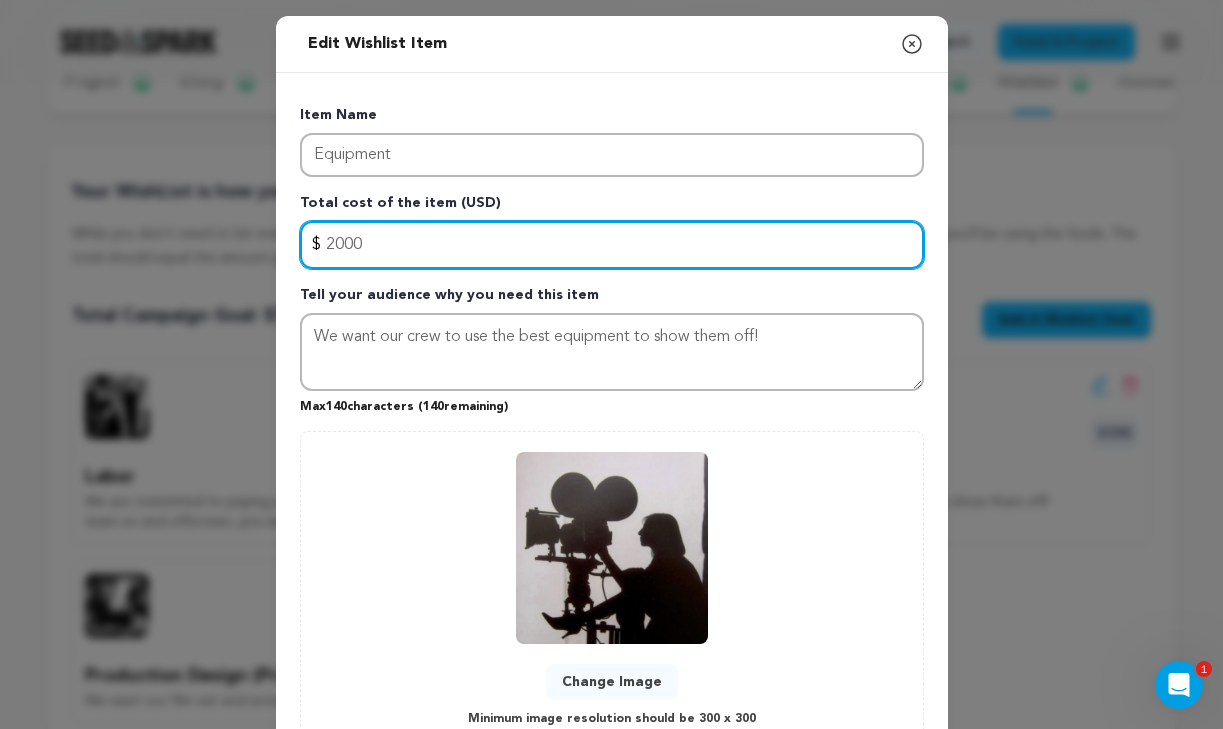 scroll, scrollTop: 154, scrollLeft: 0, axis: vertical 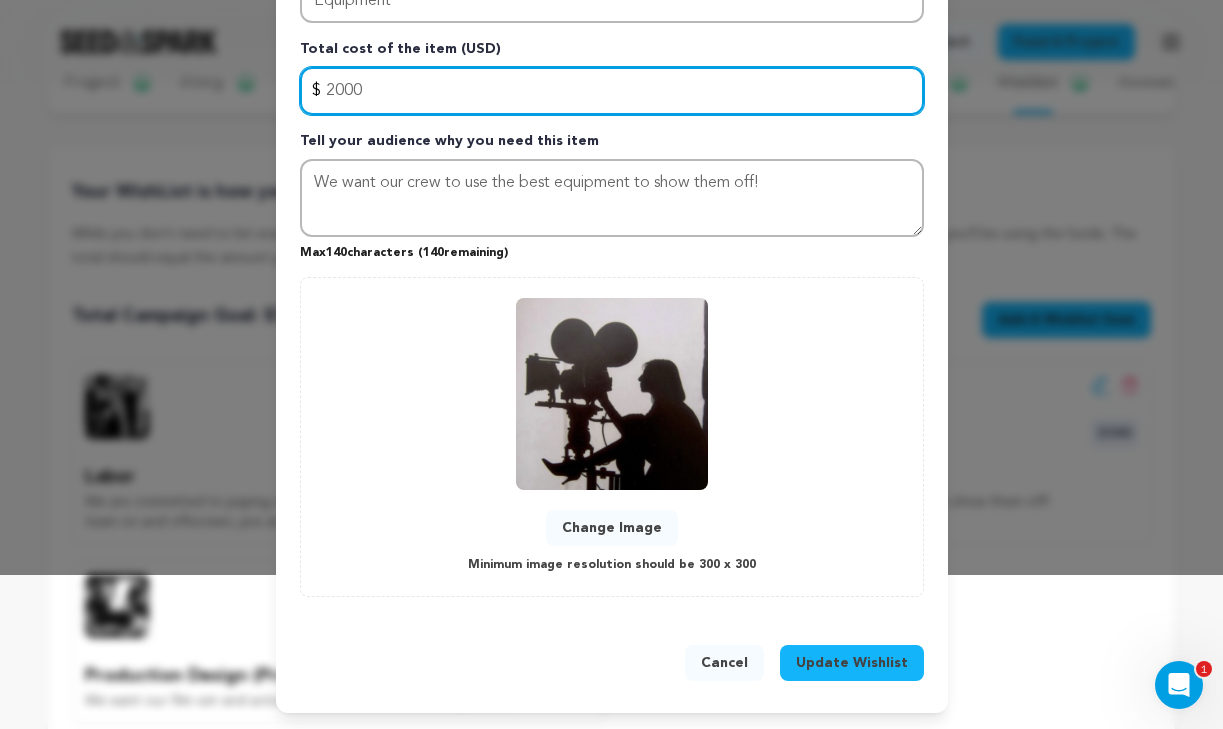 type on "2000" 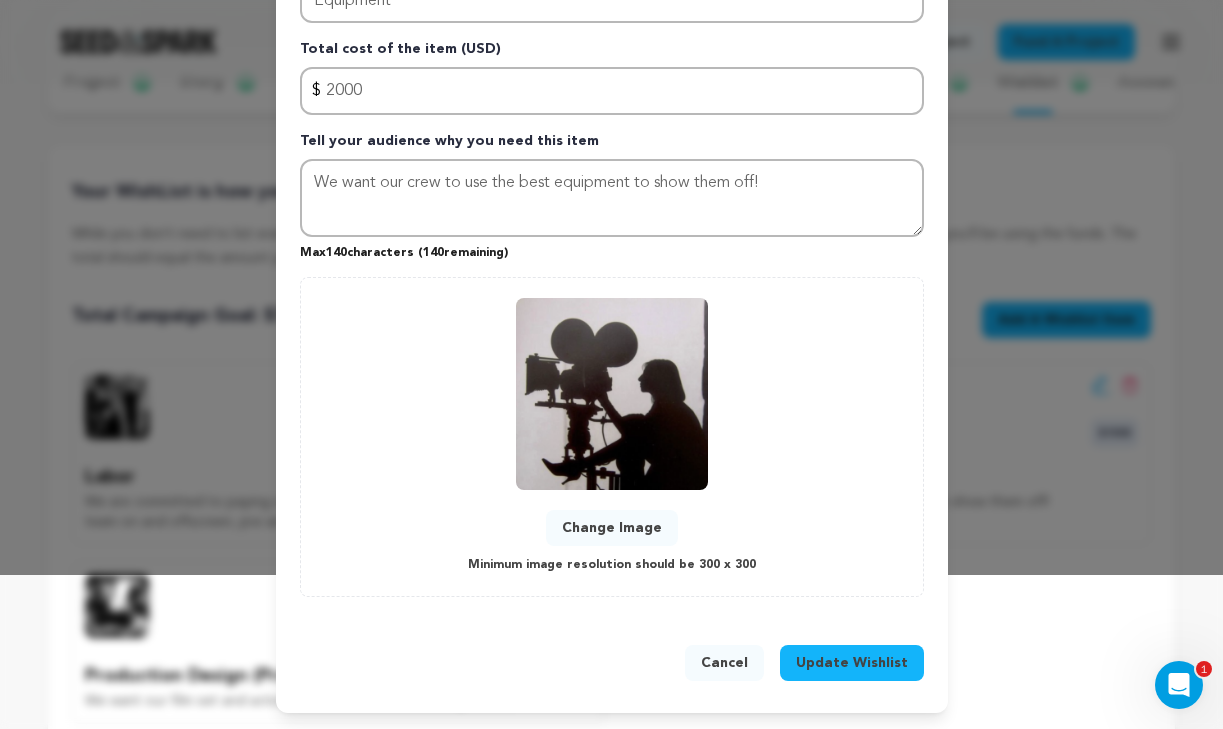 click on "Update Wishlist" at bounding box center (852, 663) 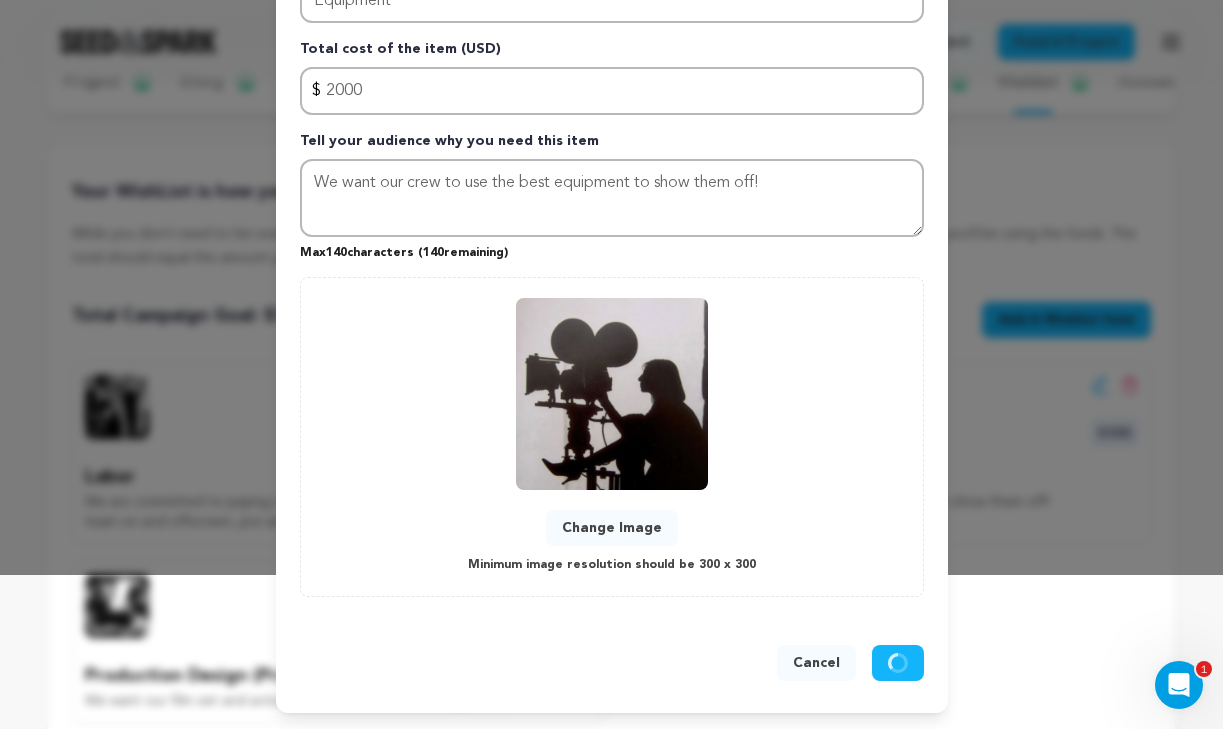 type 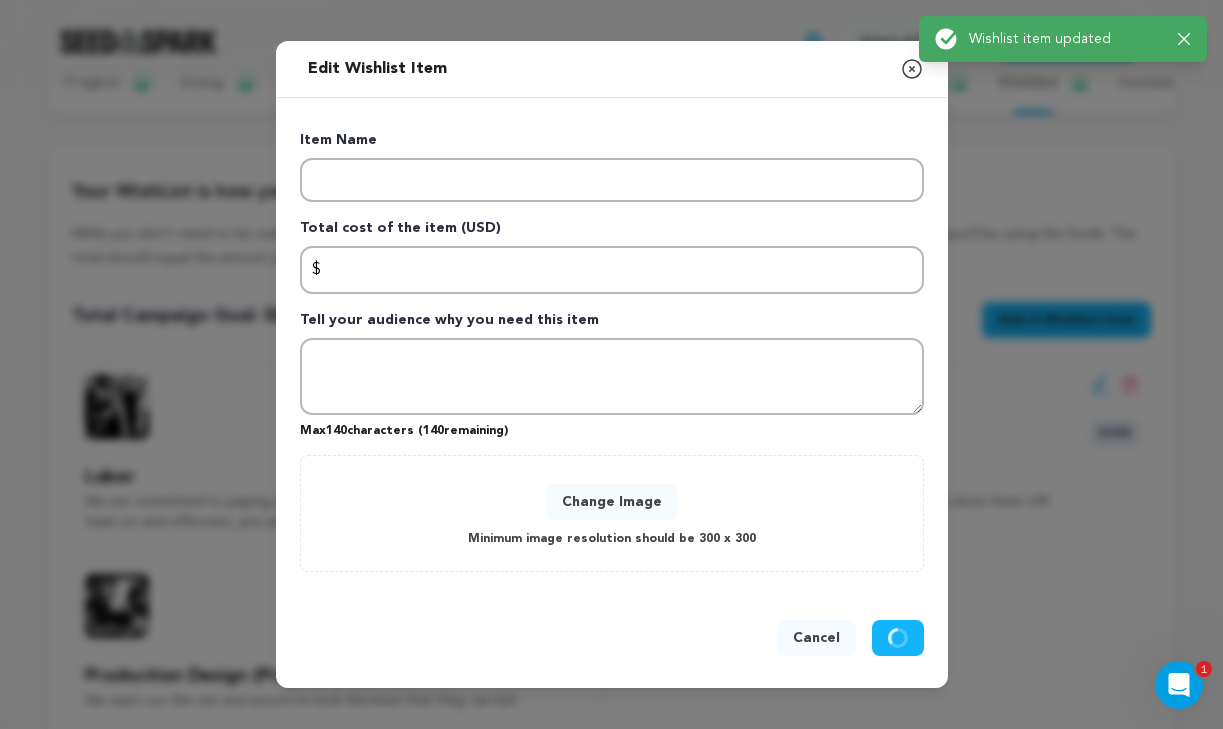 scroll, scrollTop: 0, scrollLeft: 0, axis: both 